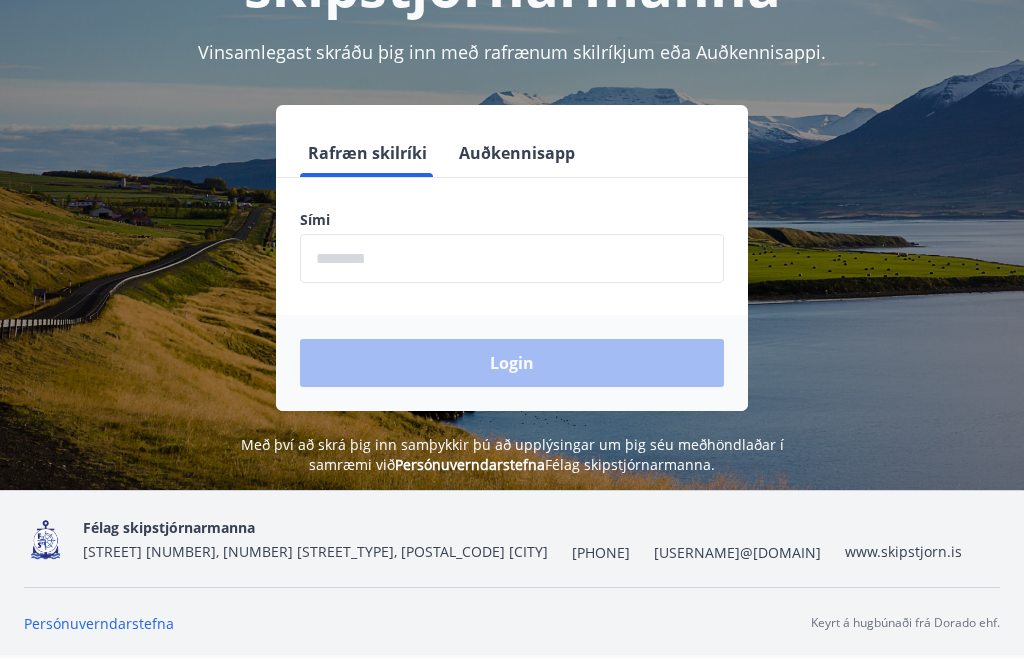 scroll, scrollTop: 248, scrollLeft: 0, axis: vertical 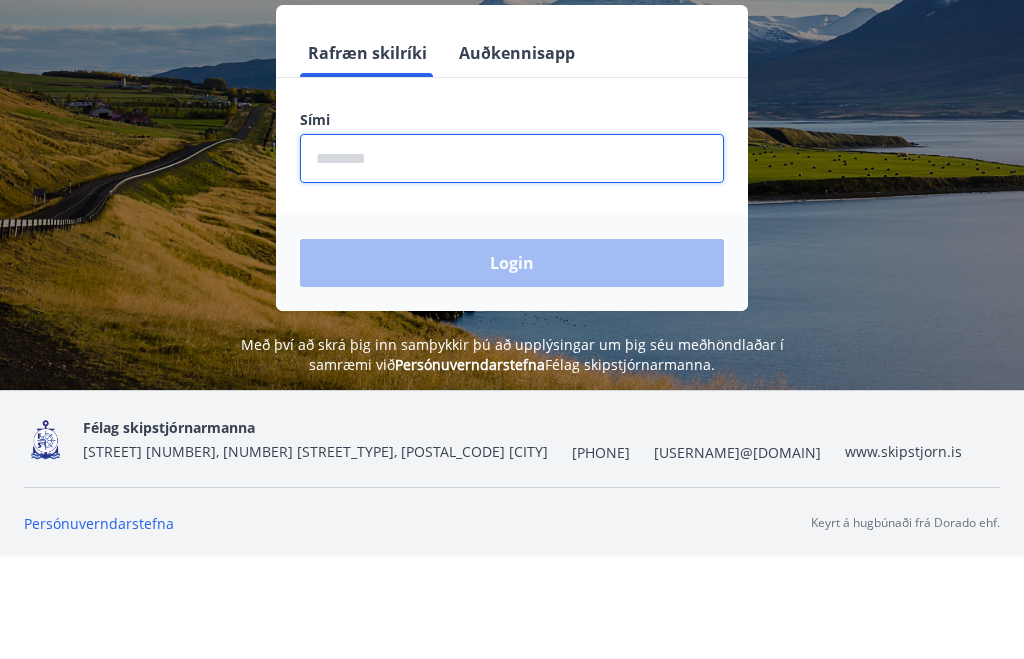 type on "*" 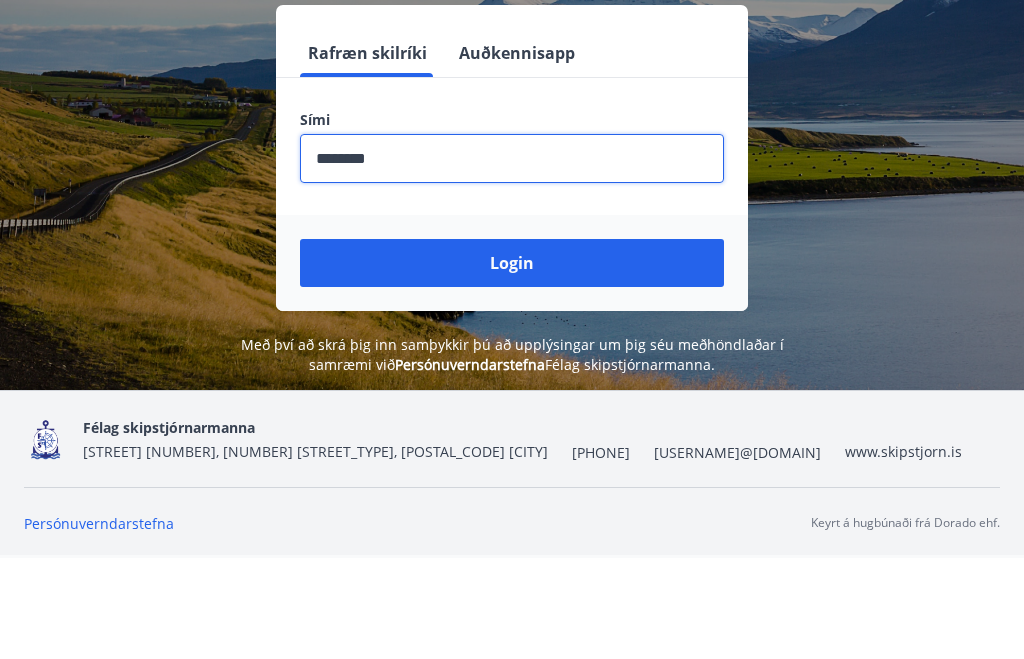 type on "********" 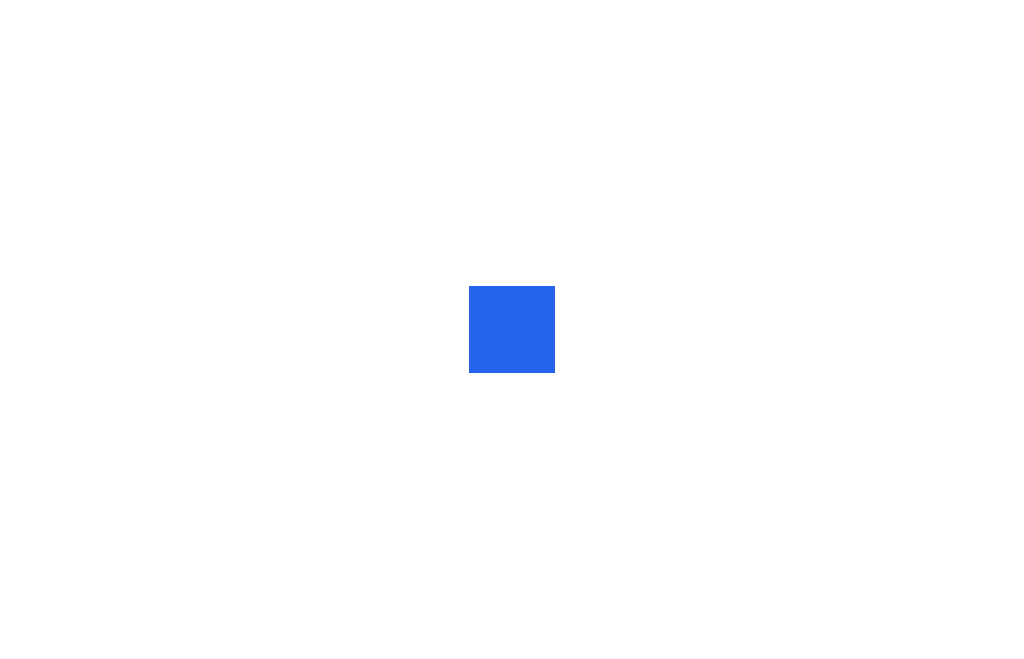 scroll, scrollTop: 0, scrollLeft: 0, axis: both 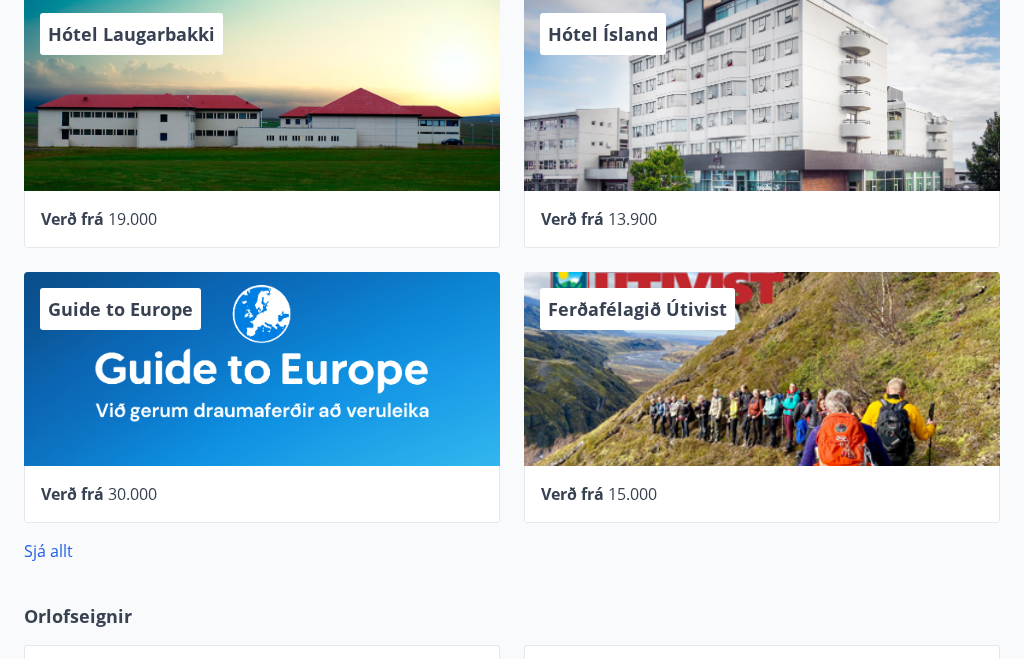 click on "Guide to Europe" at bounding box center [262, 370] 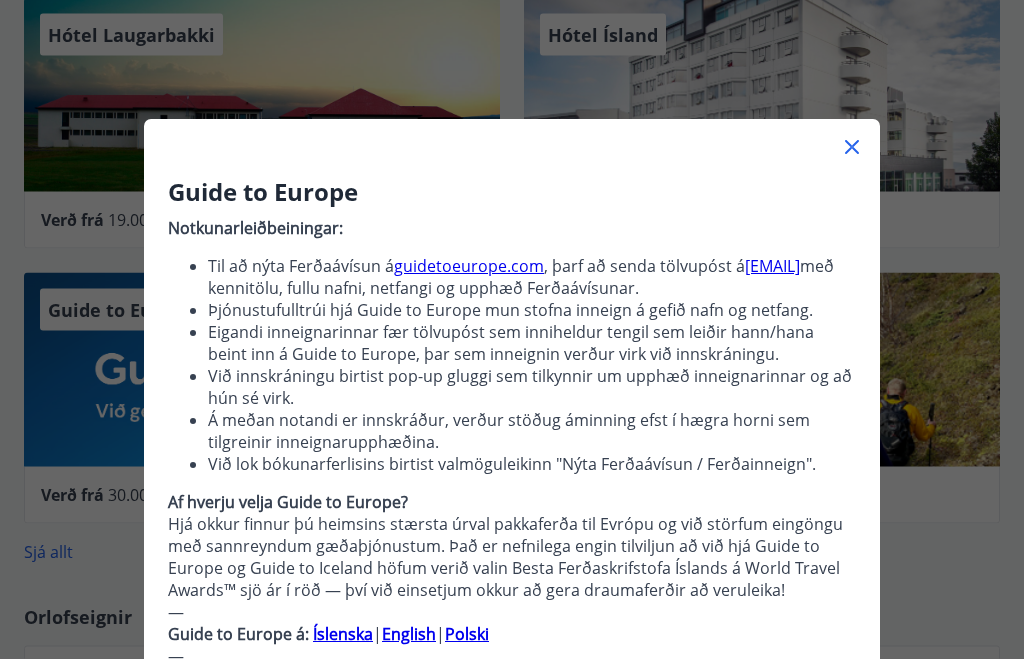 scroll, scrollTop: 848, scrollLeft: 0, axis: vertical 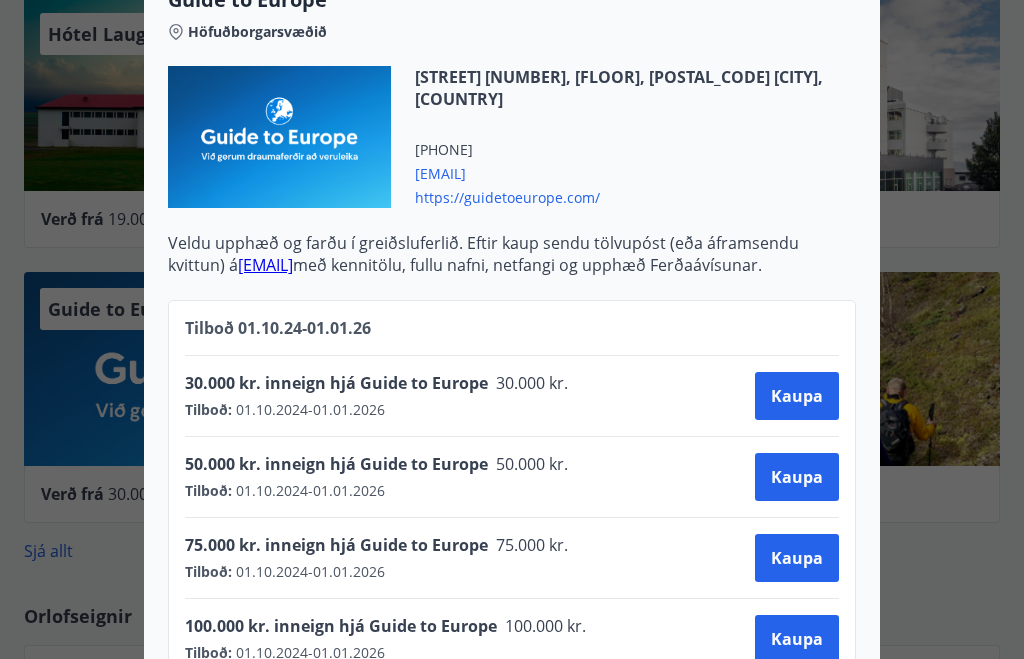 click on "Kaupa" at bounding box center (797, 396) 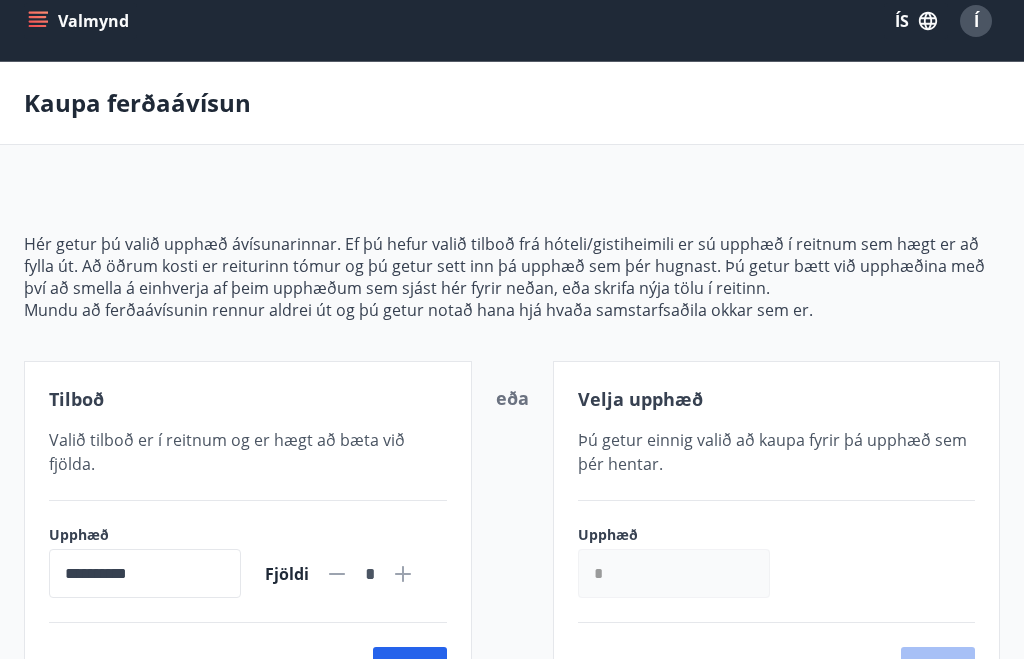 scroll, scrollTop: 0, scrollLeft: 0, axis: both 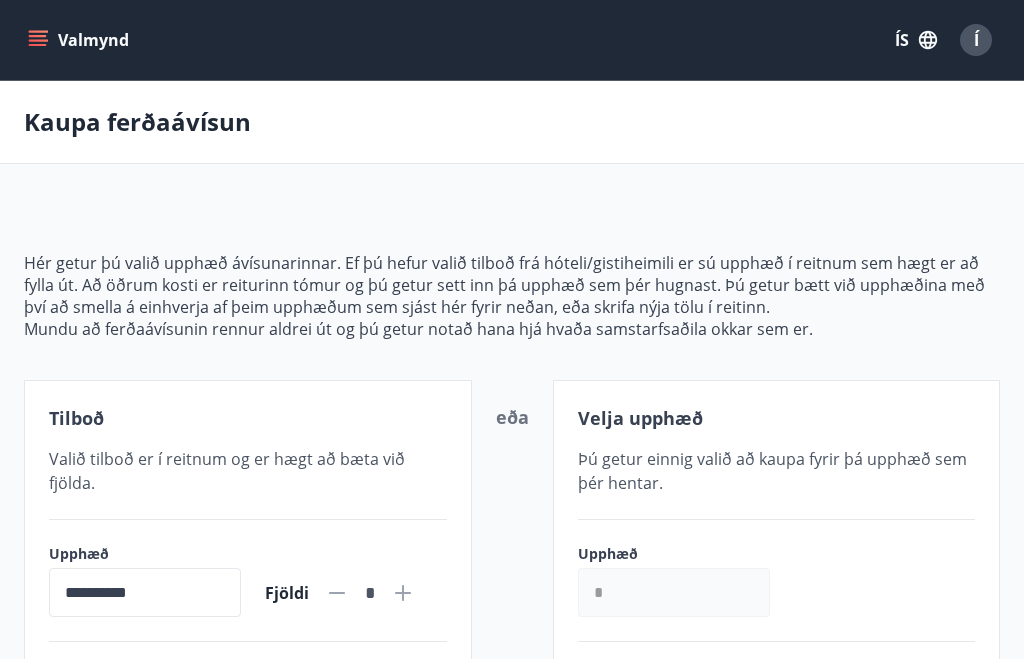 click 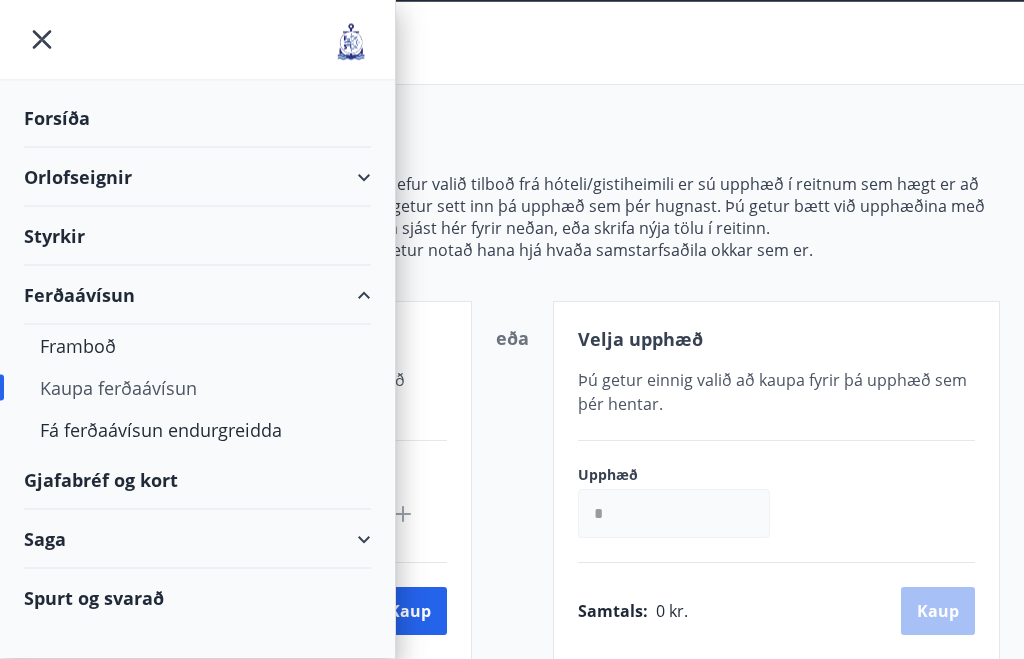 scroll, scrollTop: 80, scrollLeft: 0, axis: vertical 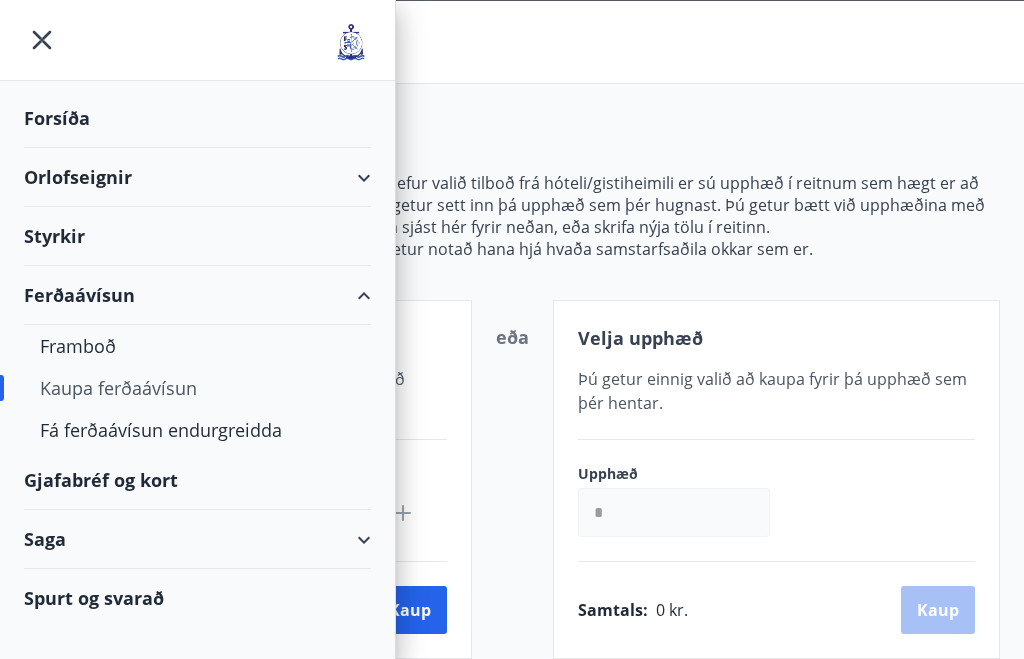 click 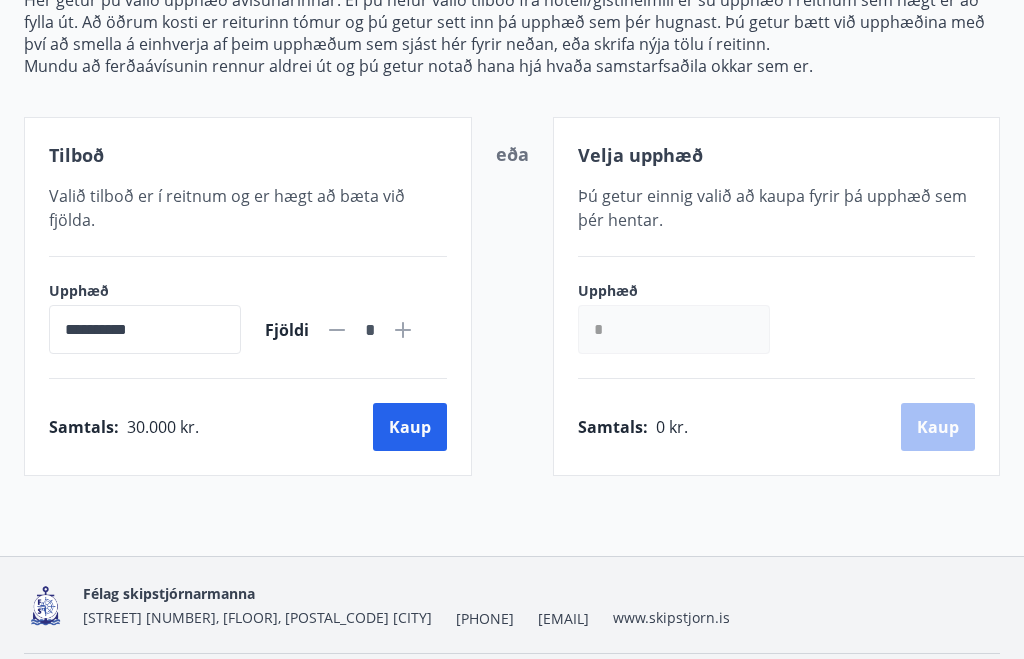 scroll, scrollTop: 262, scrollLeft: 0, axis: vertical 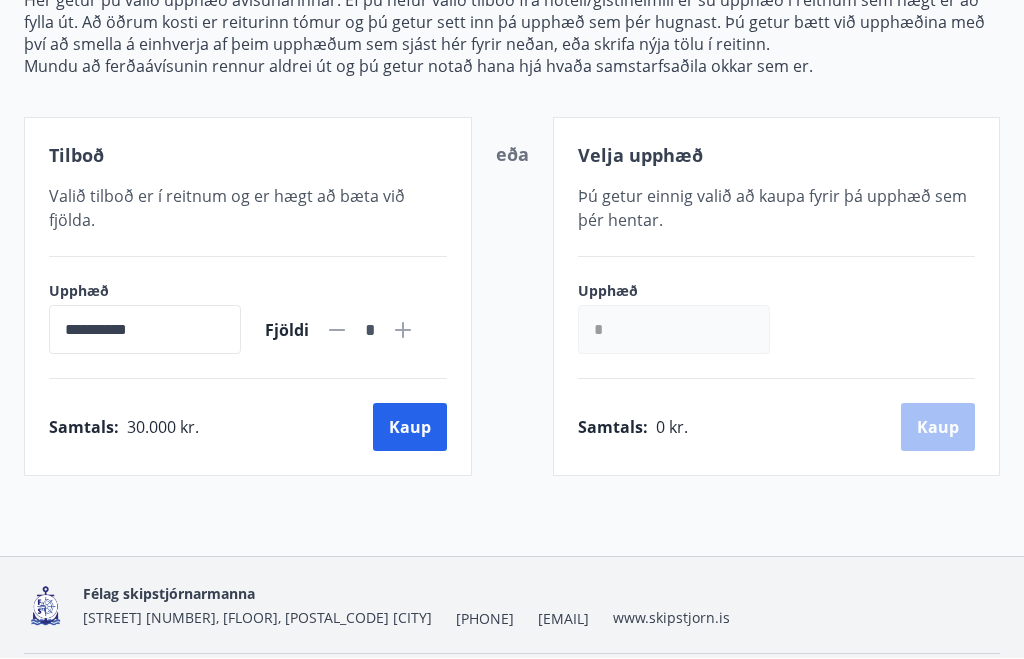 click on "Spurt og svarað" at bounding box center (258, 690) 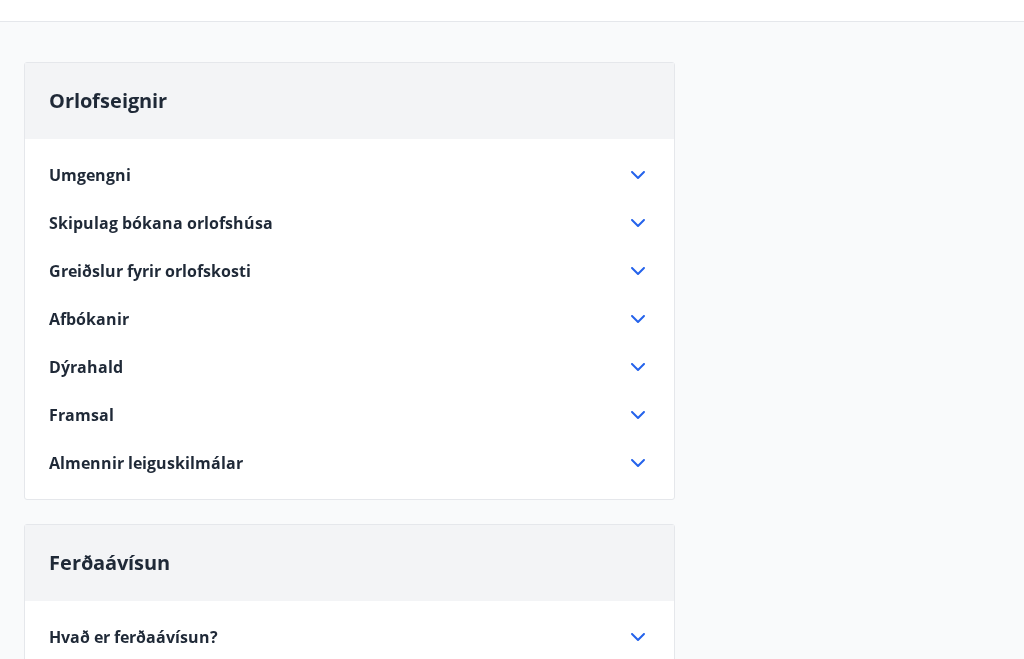 scroll, scrollTop: 155, scrollLeft: 0, axis: vertical 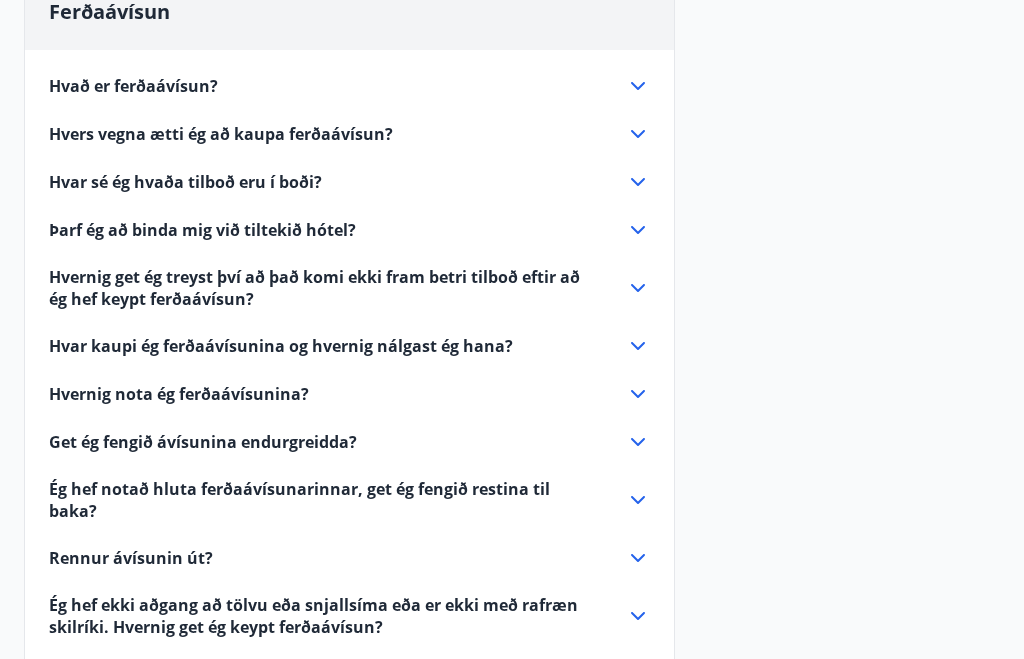 click 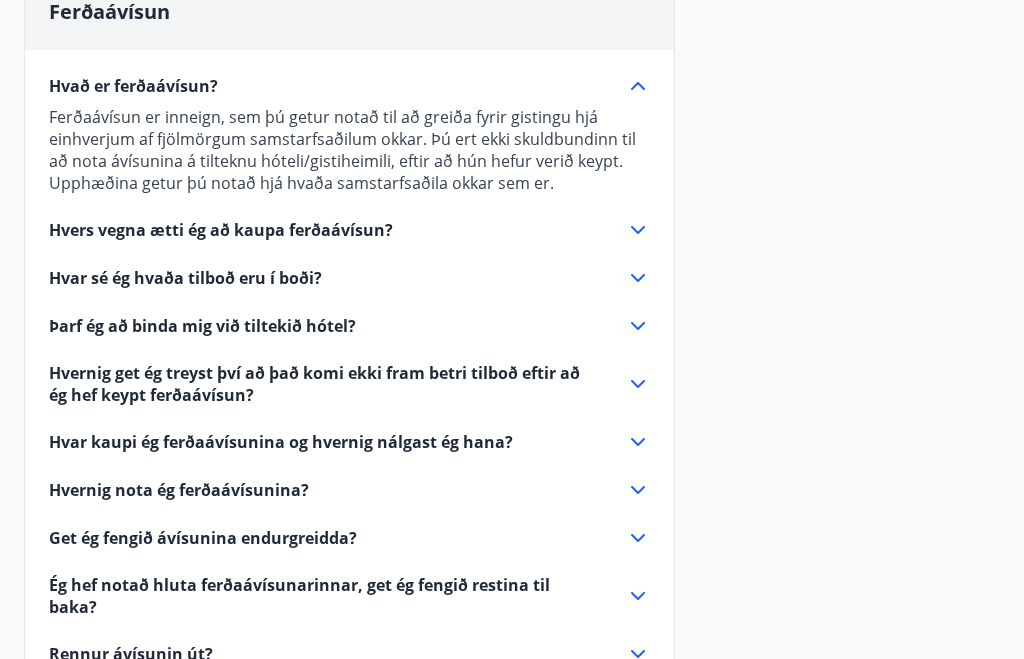 scroll, scrollTop: 693, scrollLeft: 0, axis: vertical 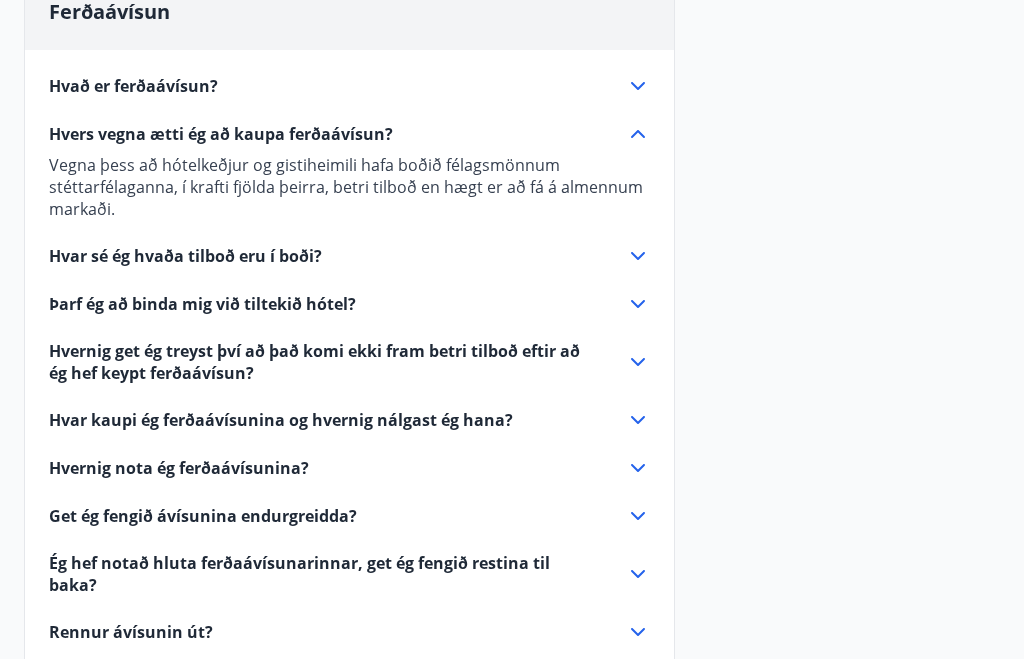 click on "Hvar sé ég hvaða tilboð eru í boði?" at bounding box center [185, 256] 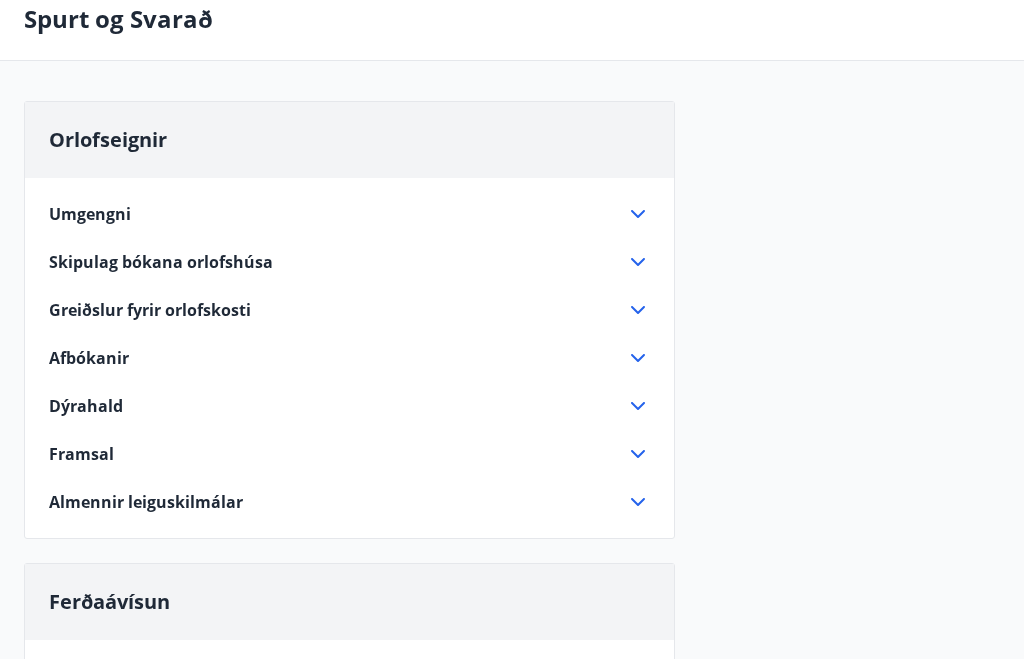 scroll, scrollTop: 102, scrollLeft: 0, axis: vertical 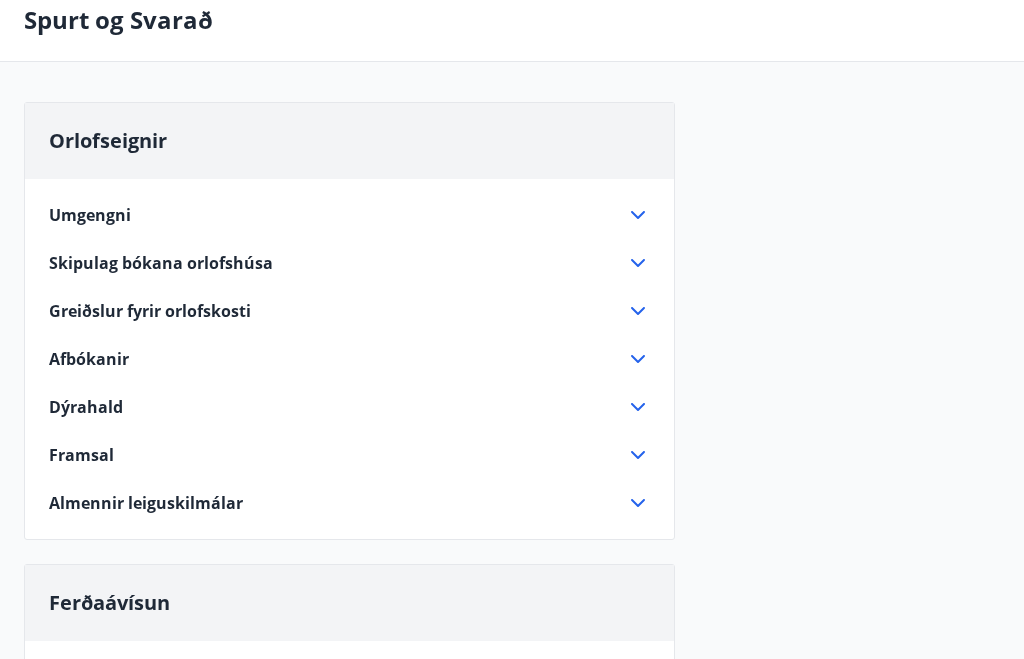 click on "Greiðslur fyrir orlofskosti" at bounding box center (150, 311) 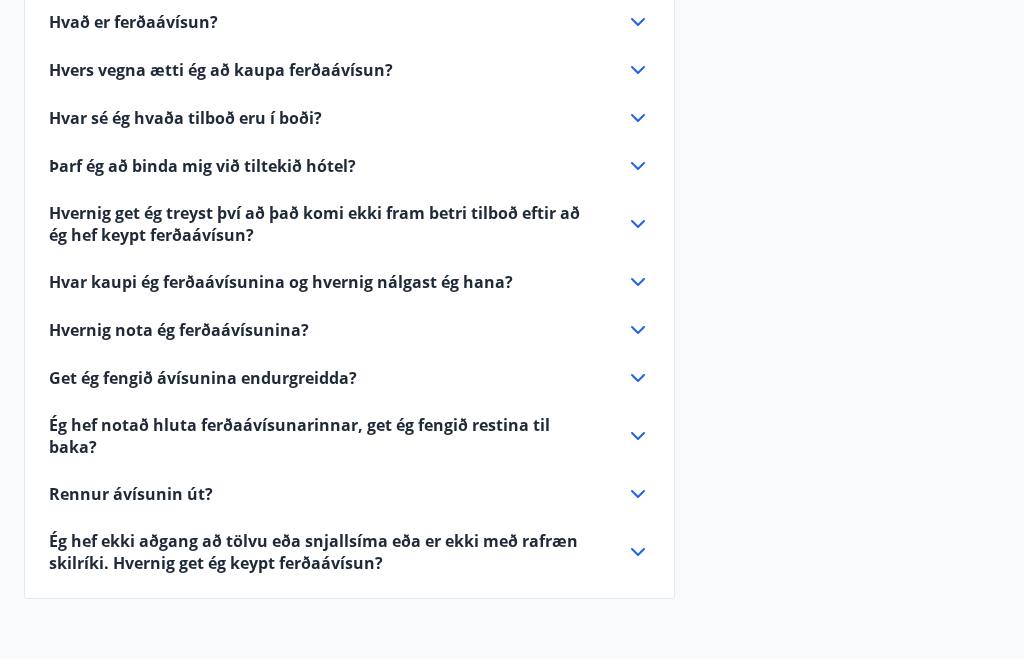 scroll, scrollTop: 854, scrollLeft: 0, axis: vertical 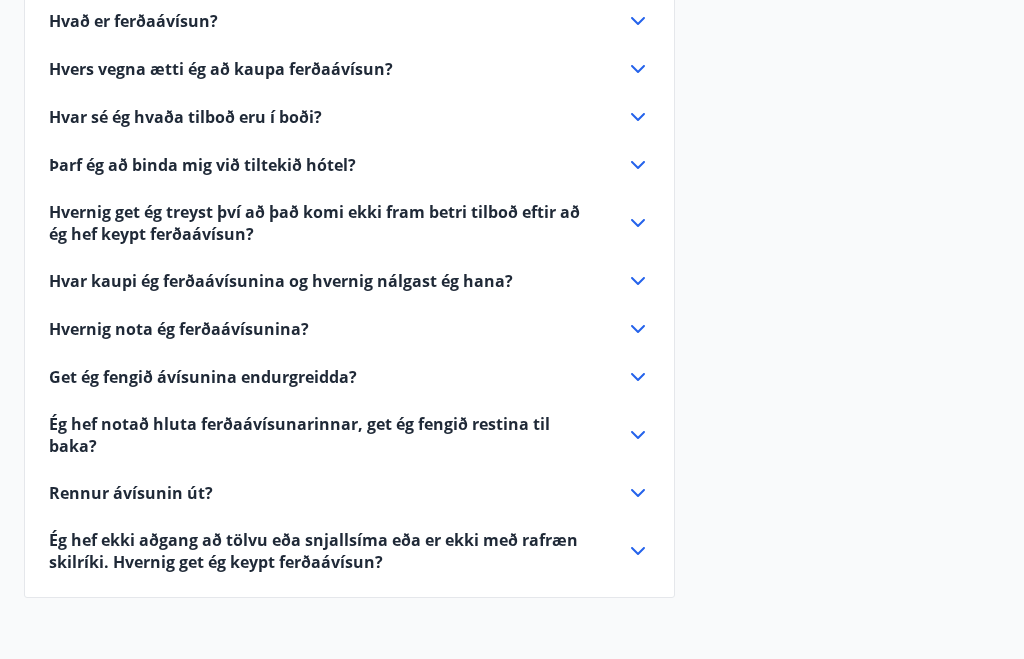 click on "Hvað er ferðaávísun? Ferðaávísun er inneign, sem þú getur notað til að greiða fyrir gistingu hjá einhverjum af fjölmörgum samstarfsaðilum okkar. Þú ert ekki skuldbundinn til að nota ávísunina á tilteknu hóteli/gistiheimili, eftir að hún hefur verið keypt. Upphæðina getur þú notað hjá hvaða samstarfsaðila okkar sem er.
Hvers vegna ætti ég að kaupa ferðaávísun? Vegna þess að hótelkeðjur og gistiheimili hafa boðið félagsmönnum stéttarfélaganna, í krafti fjölda þeirra, betri tilboð en hægt er að fá á almennum markaði.
Hvar sé ég hvaða tilboð eru í boði? Á orlofsvefnum geturðu skráð þig inn, eins og þegar þú sækir um orlofshús, og valið „Ferðaávísun“. Þá ferð þú yfir á síðu þar sem allar upplýsingar koma fram. Hvert hótel eða gistiheimili getur verið með mörg tilboð, eftir gerð herbergis eða innifalinni þjónustu.
Þarf ég að binda mig við tiltekið hótel?
„Ferðaávísun“" at bounding box center [349, 279] 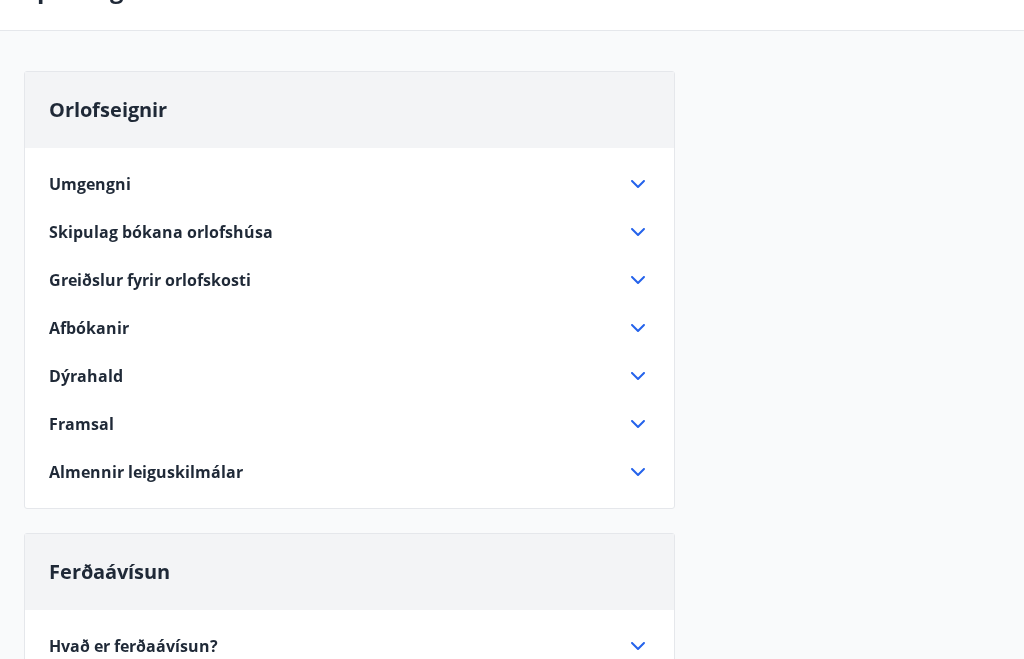 scroll, scrollTop: 136, scrollLeft: 0, axis: vertical 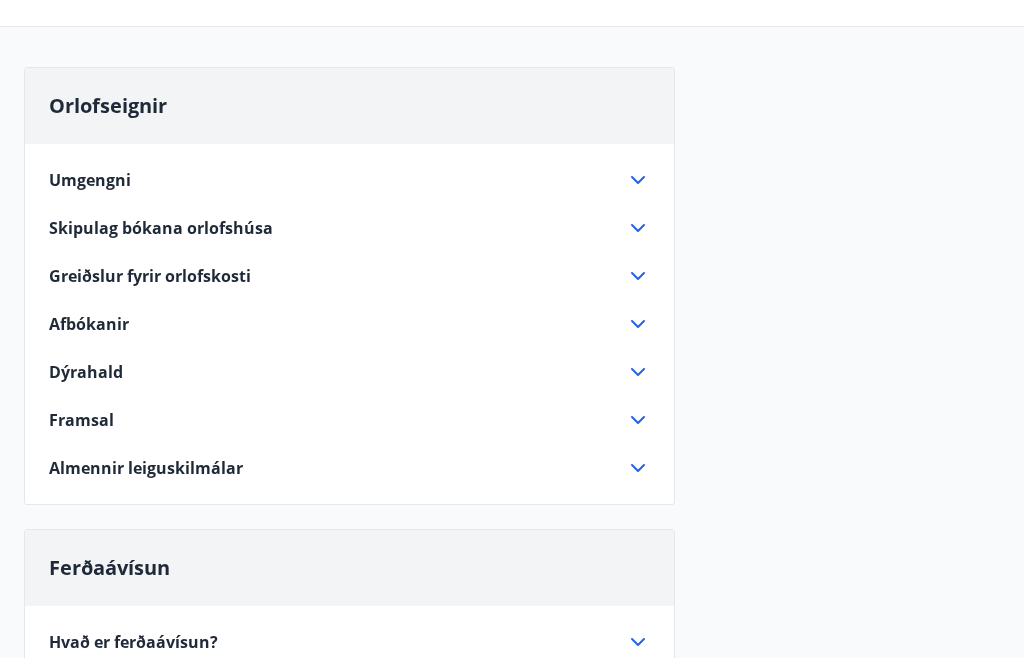 click 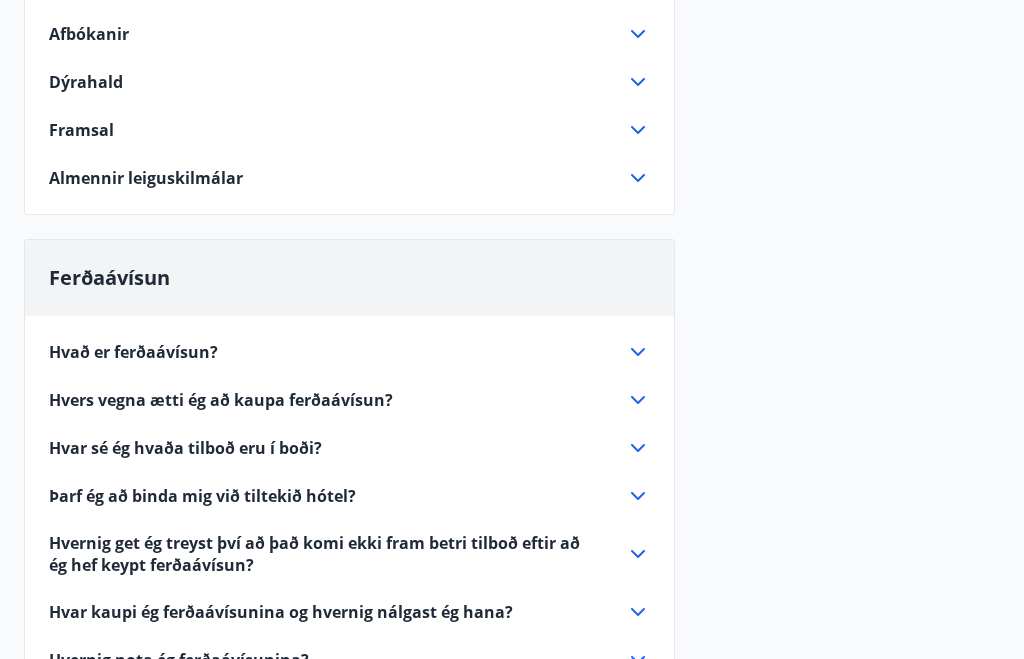 scroll, scrollTop: 956, scrollLeft: 0, axis: vertical 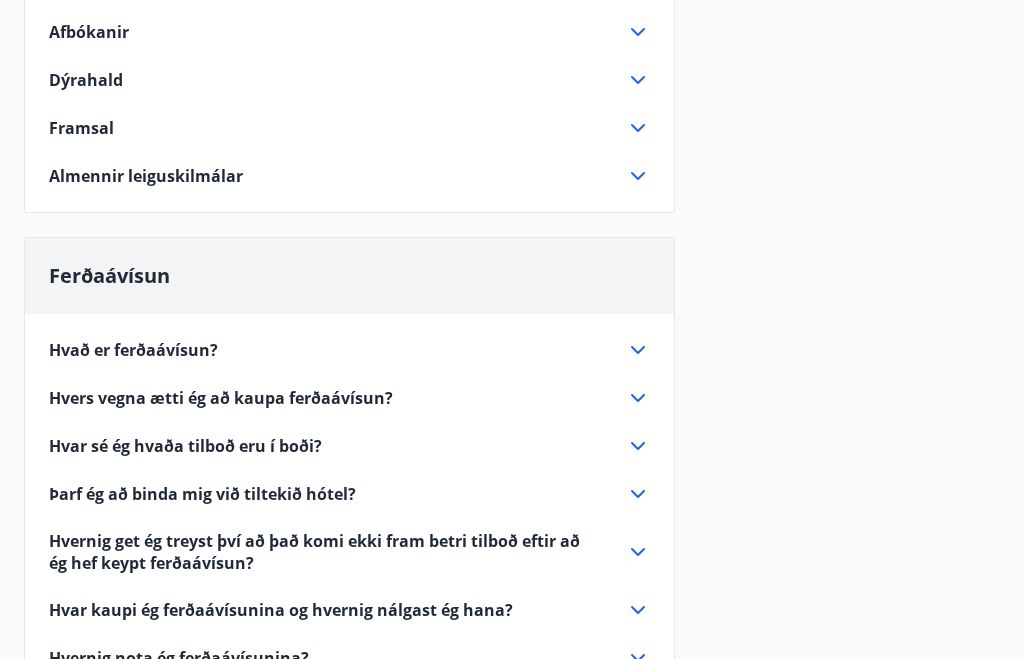 click 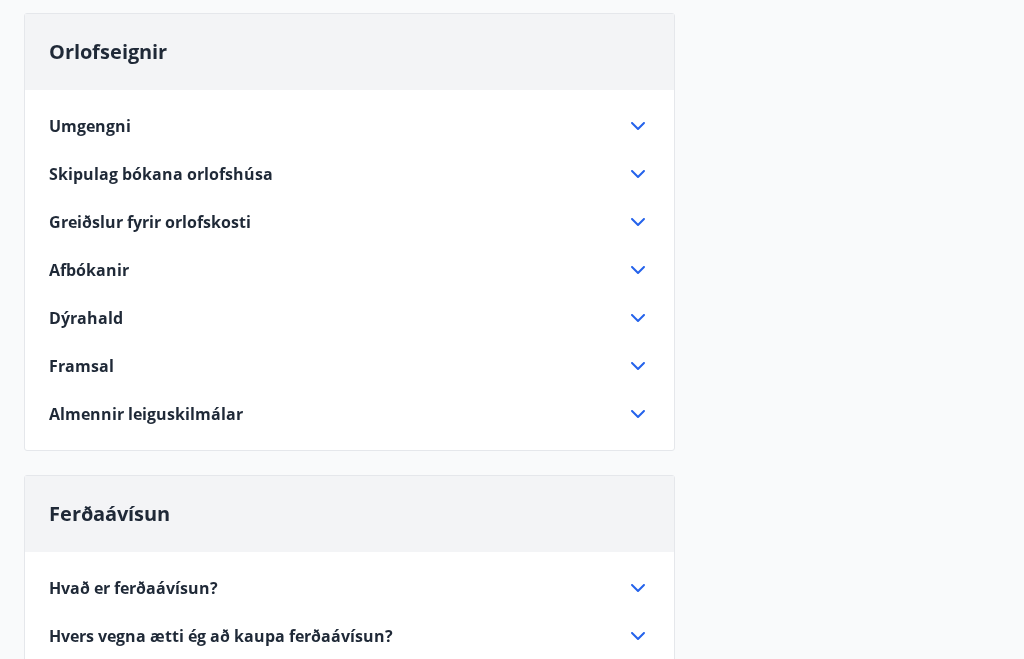 scroll, scrollTop: 203, scrollLeft: 0, axis: vertical 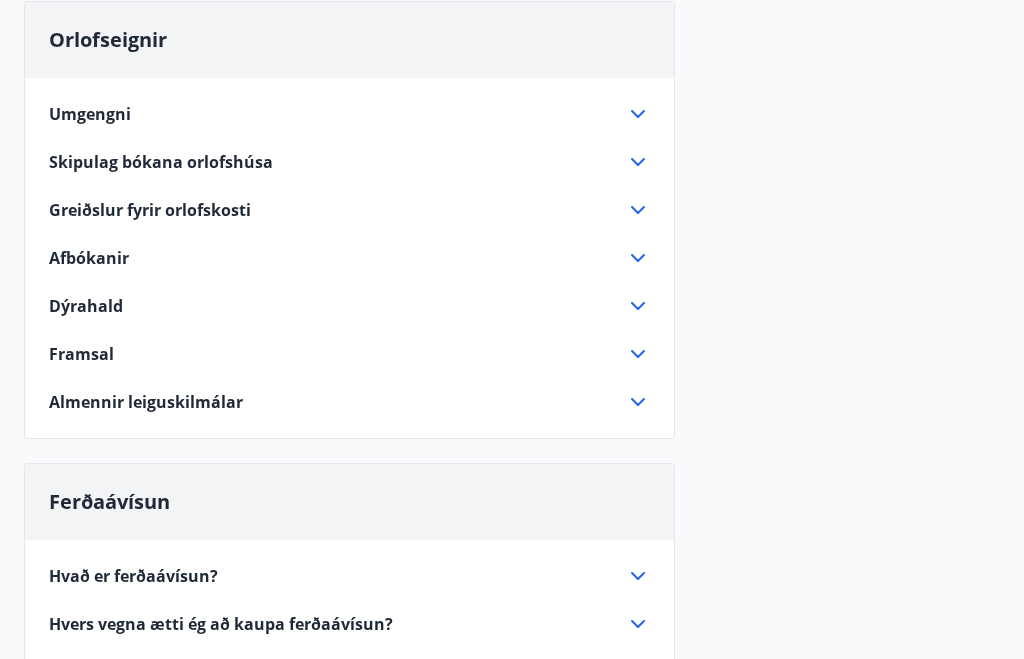 click 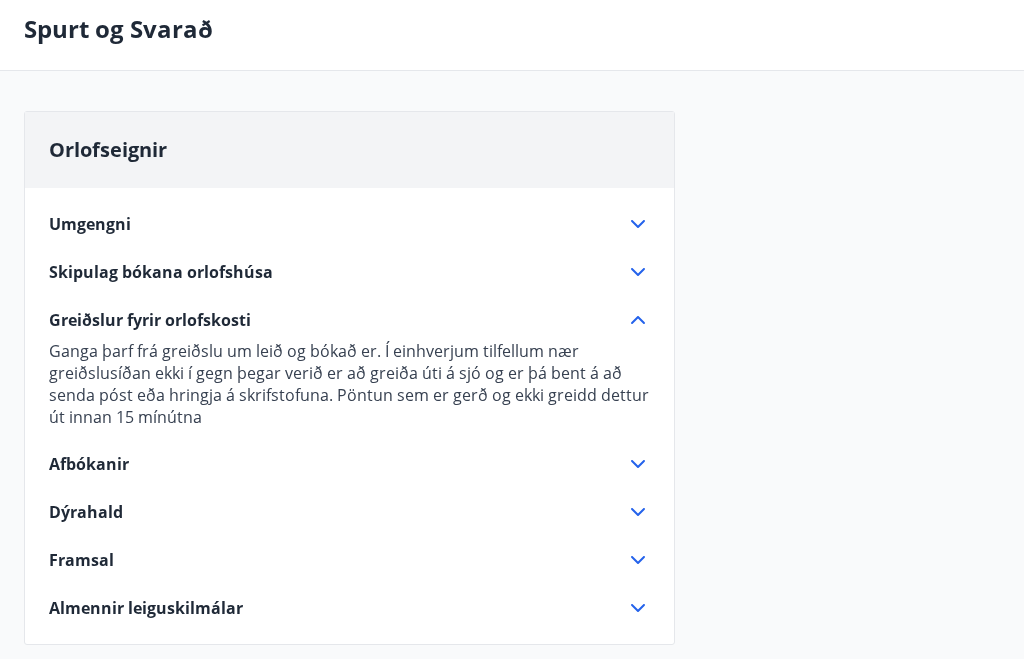 scroll, scrollTop: 0, scrollLeft: 0, axis: both 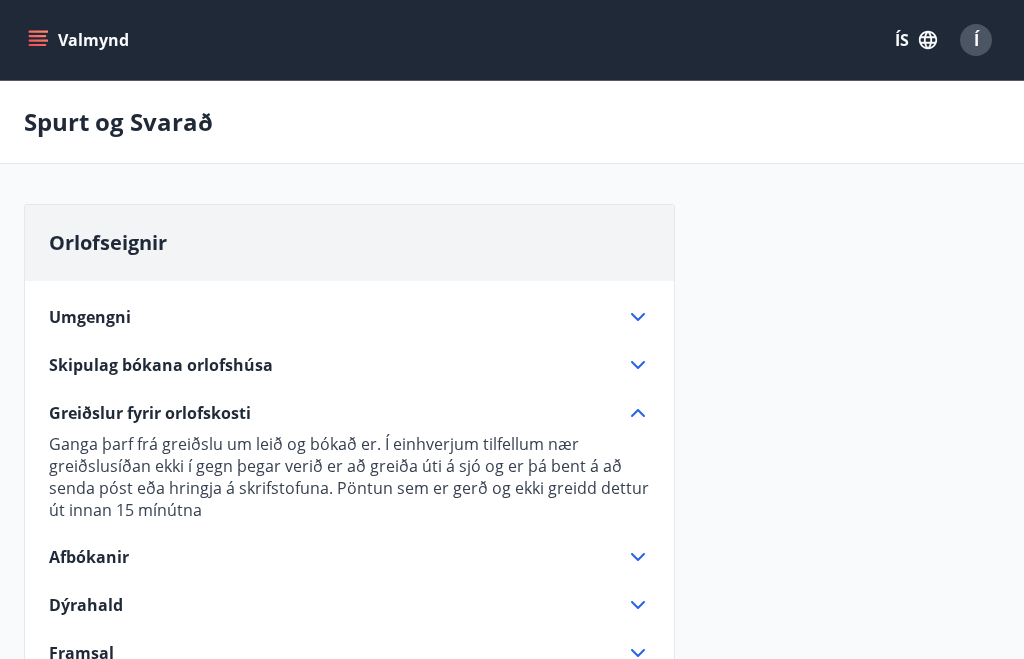 click 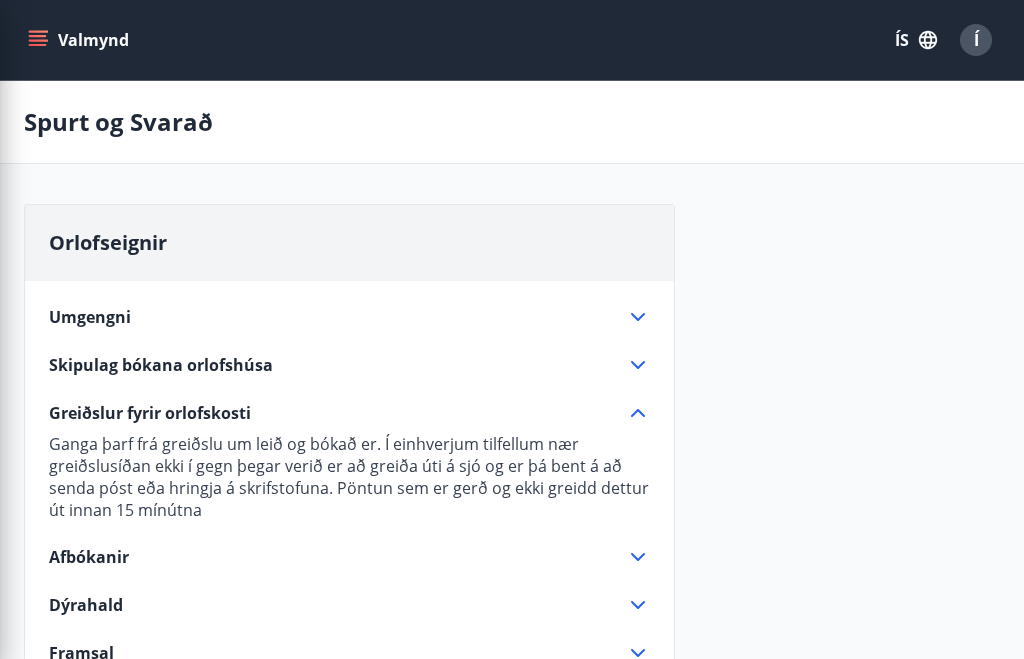 click on "Spurt og Svarað" at bounding box center [512, 122] 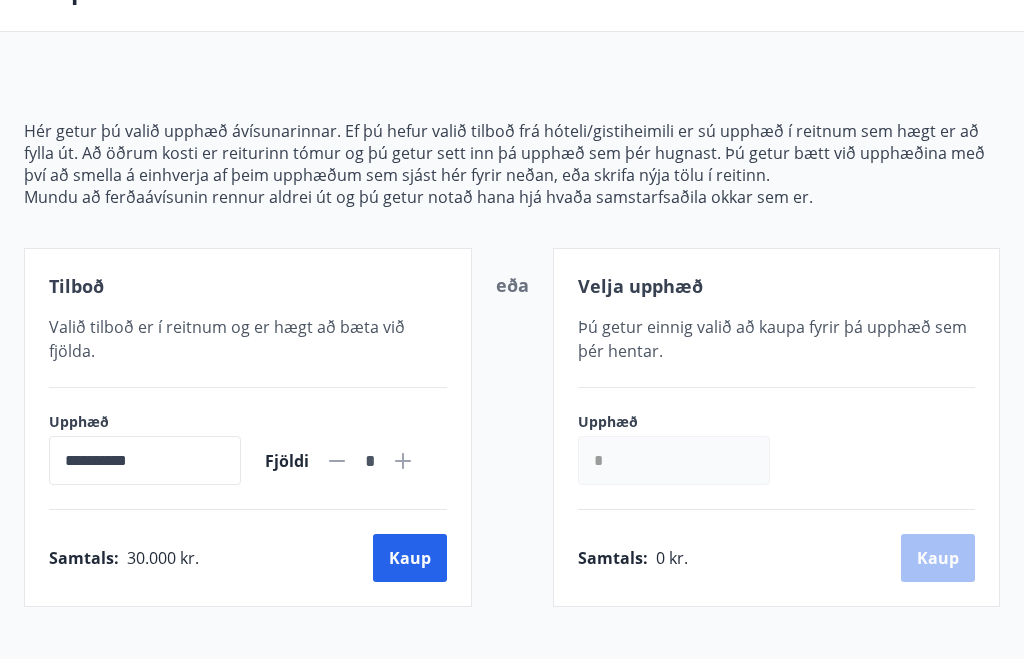 scroll, scrollTop: 0, scrollLeft: 0, axis: both 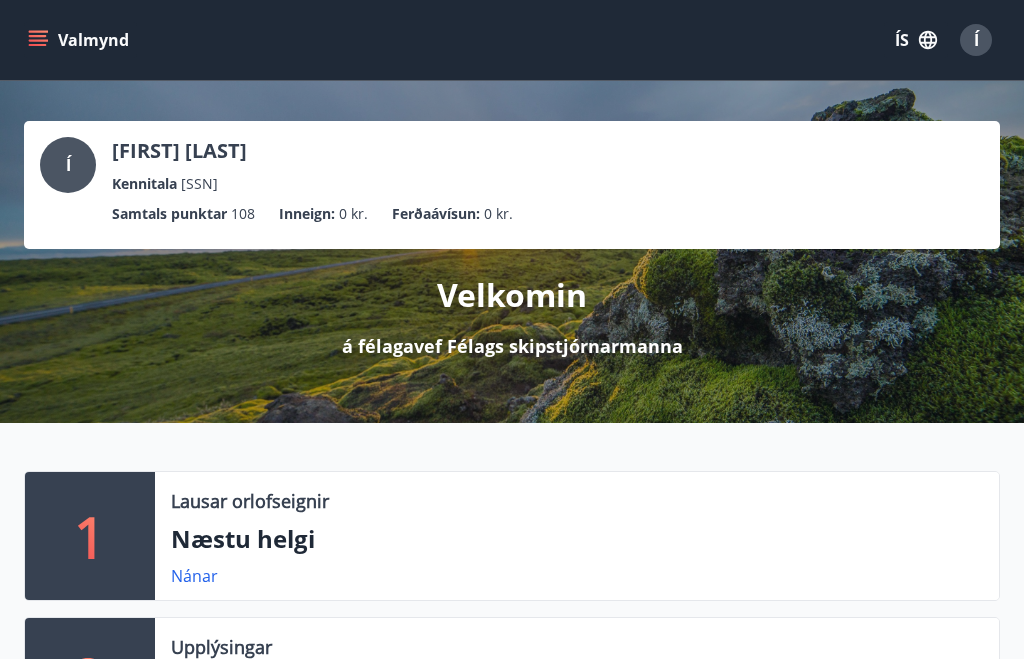 click on "Í" at bounding box center [976, 40] 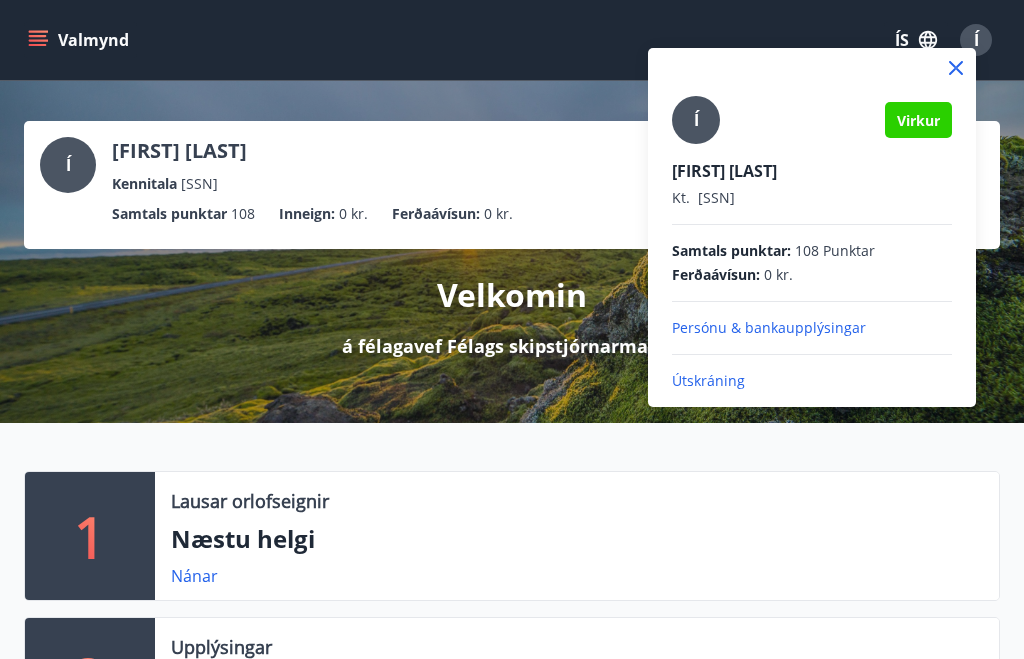 click at bounding box center (512, 329) 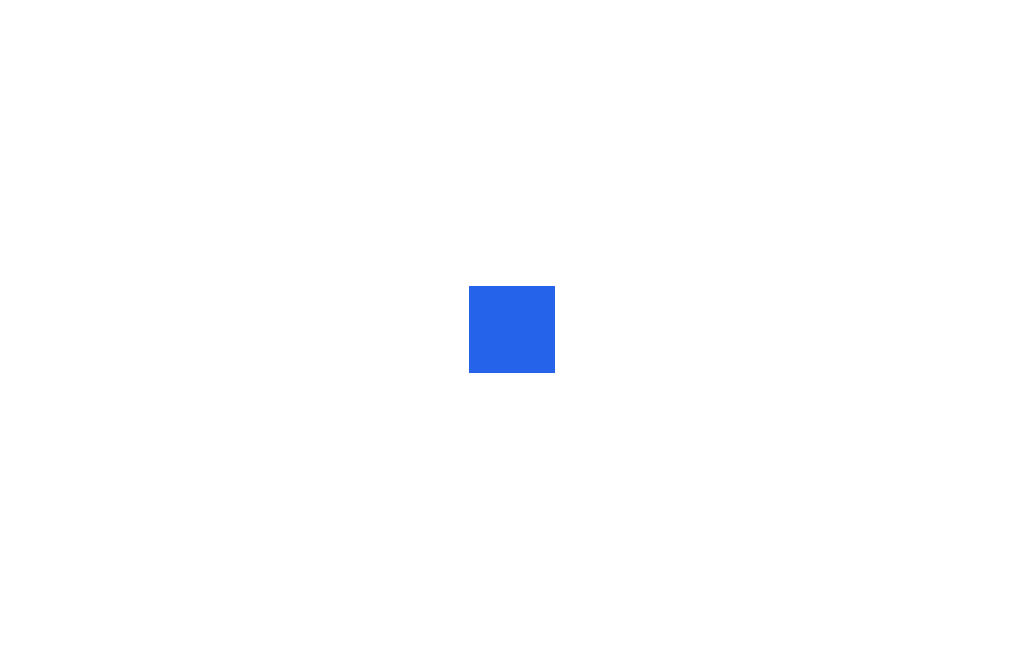 scroll, scrollTop: 0, scrollLeft: 0, axis: both 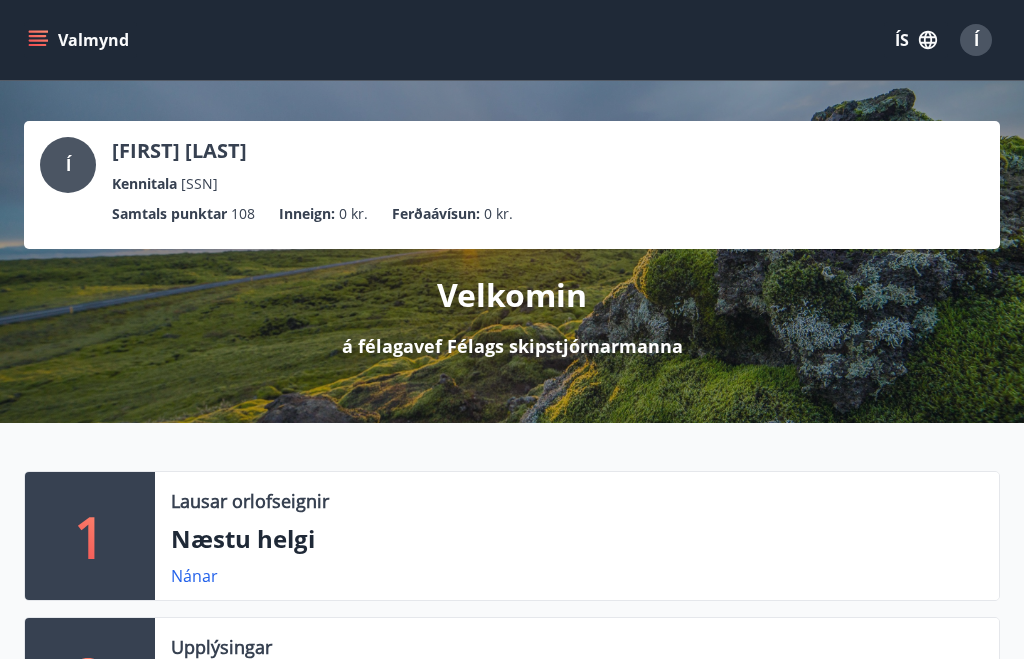 click 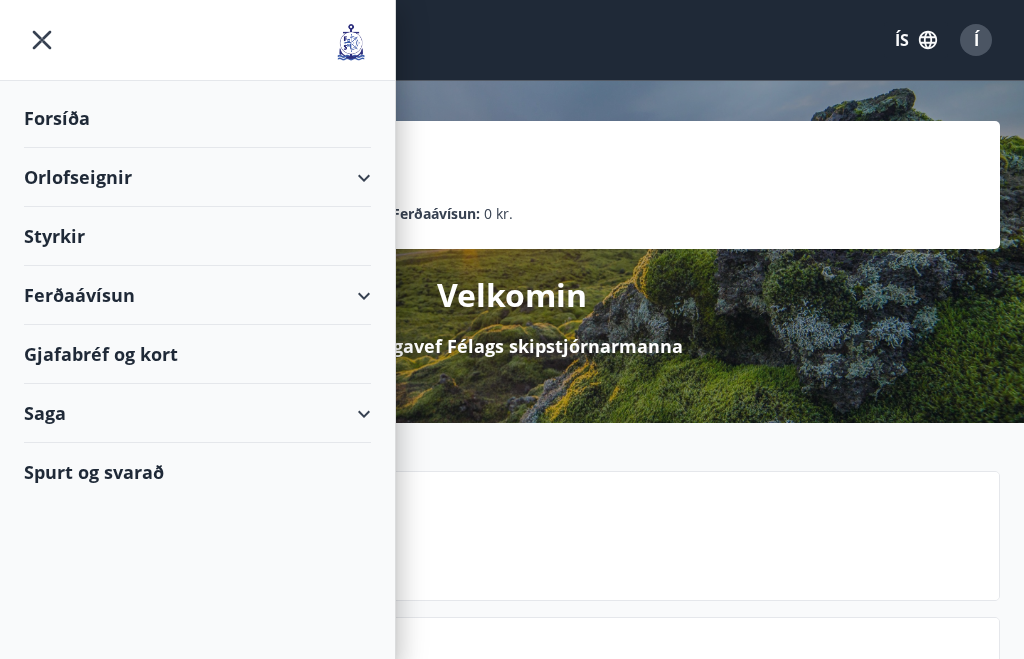 click on "Ferðaávísun" at bounding box center (197, 295) 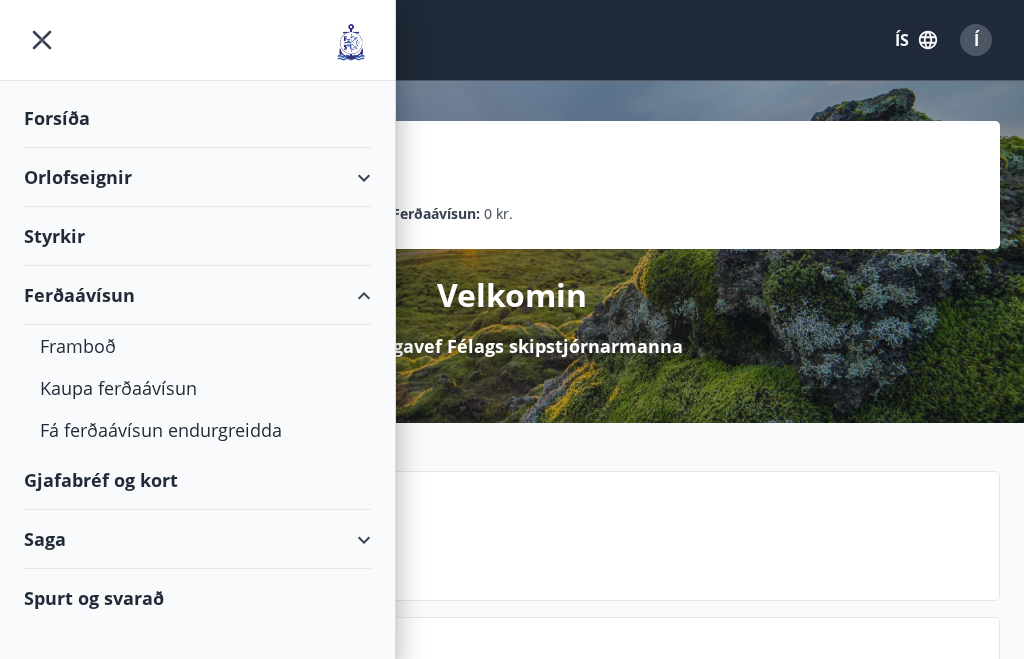 click on "Framboð" at bounding box center [197, 346] 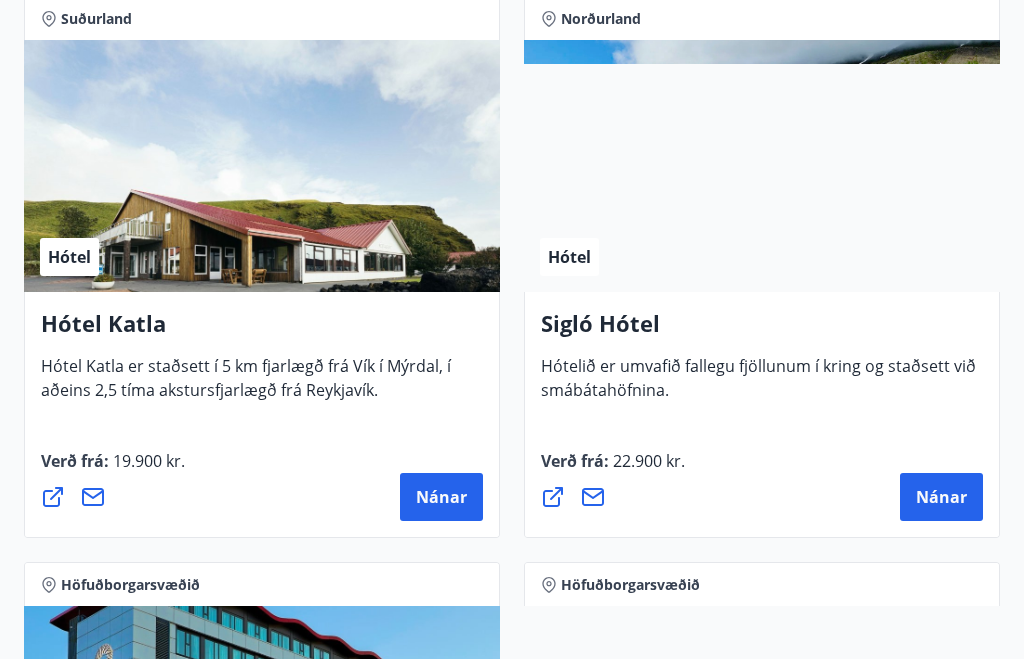 scroll, scrollTop: 2073, scrollLeft: 0, axis: vertical 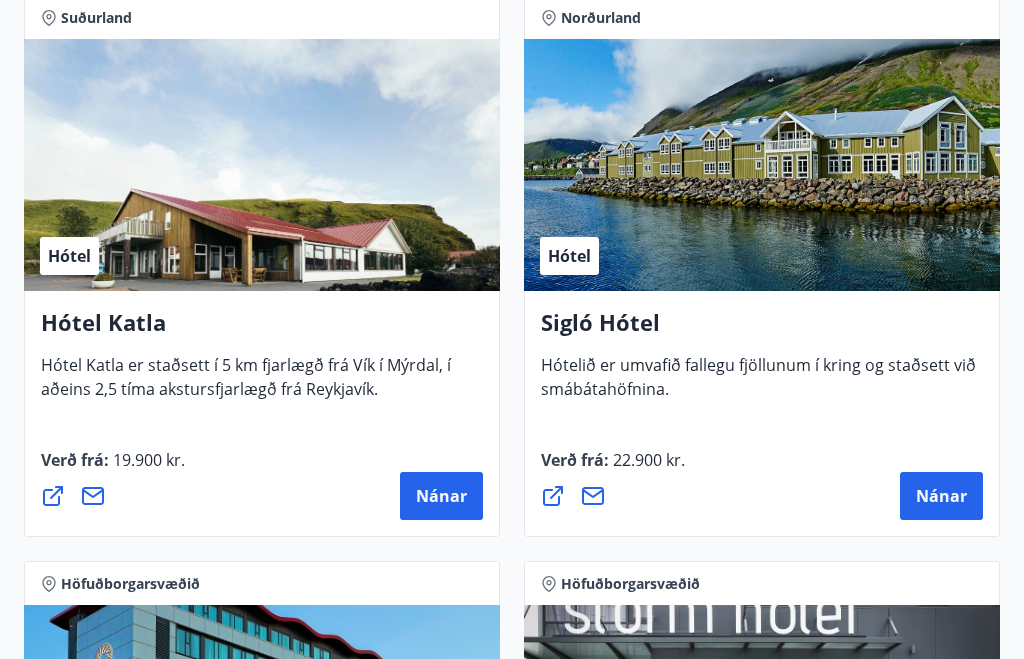 click on "Nánar" at bounding box center (941, 496) 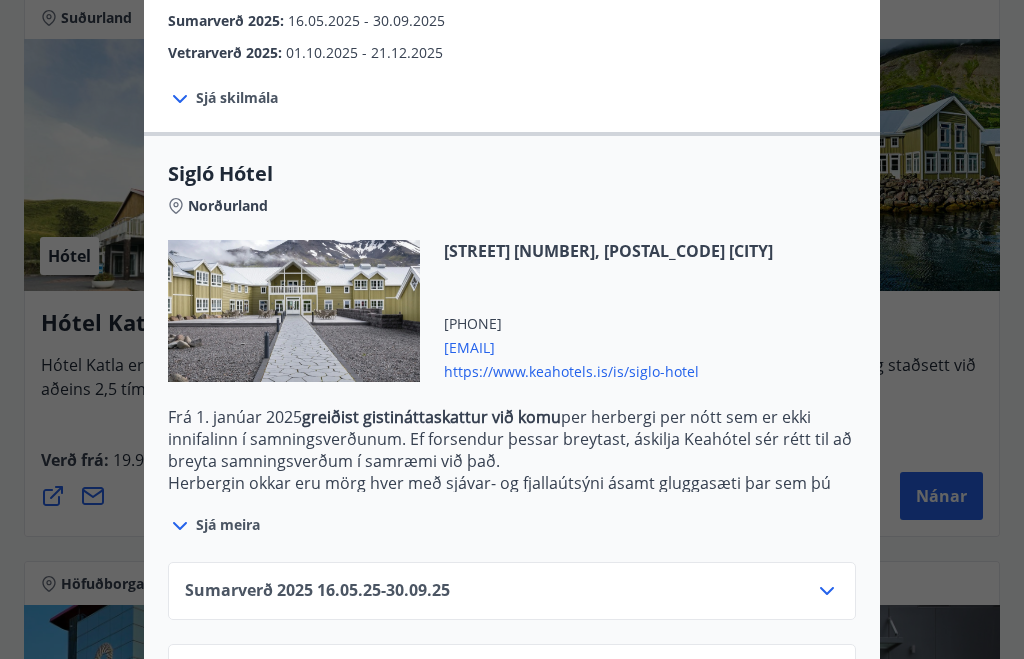 scroll, scrollTop: 400, scrollLeft: 0, axis: vertical 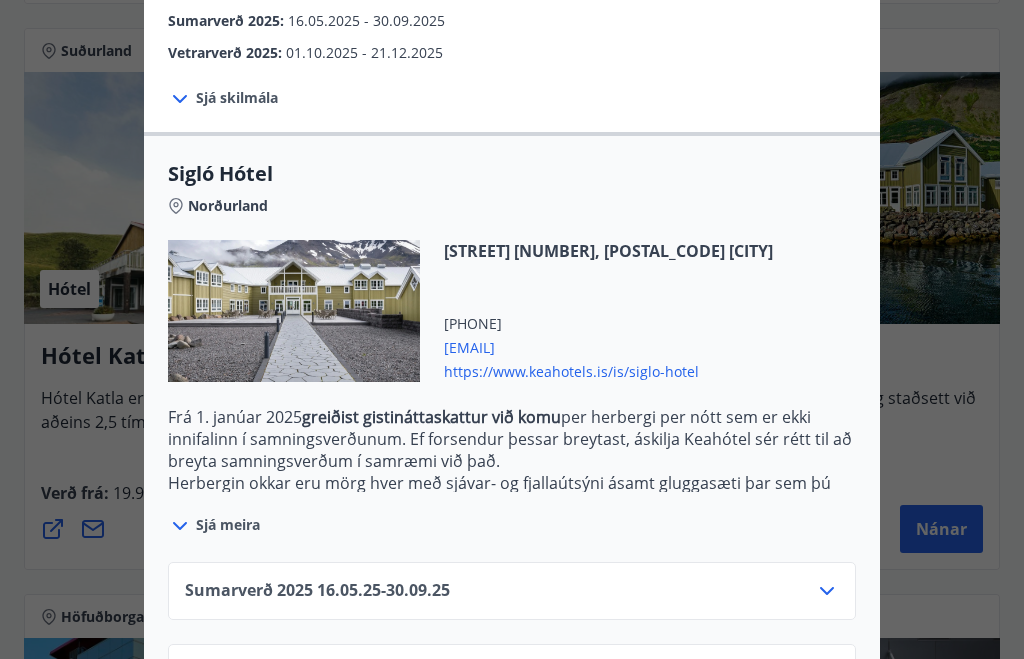 click 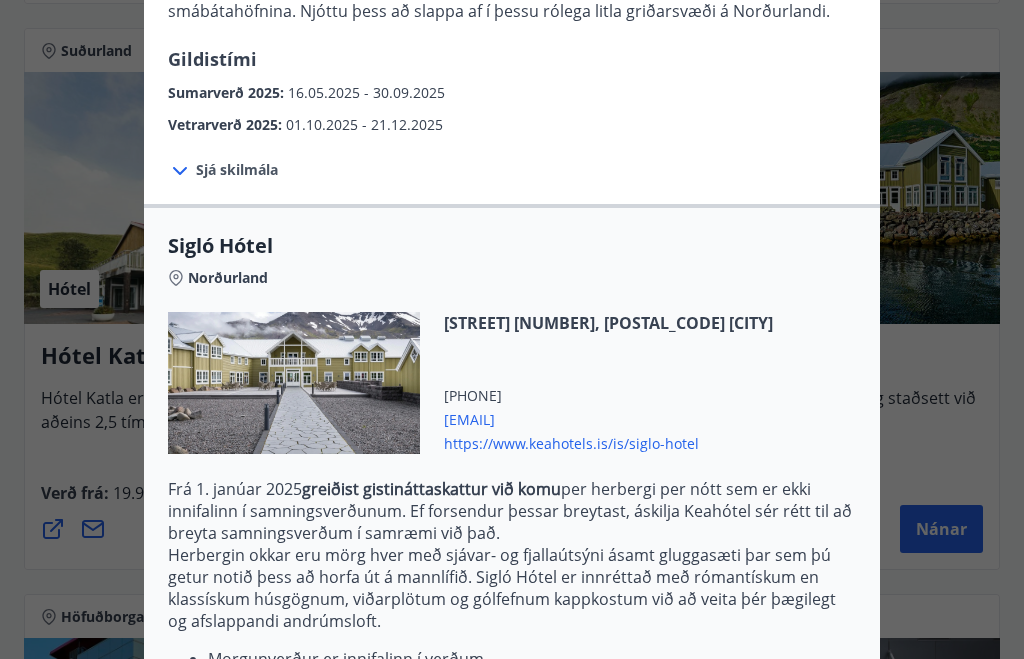 scroll, scrollTop: 323, scrollLeft: 0, axis: vertical 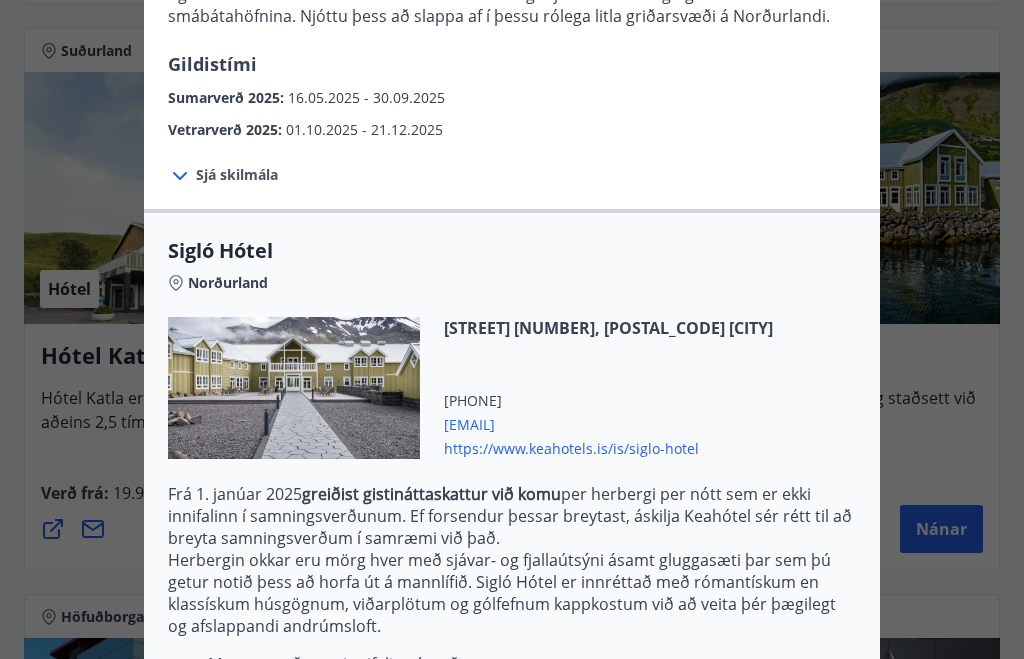 click on "Sjá skilmála" at bounding box center [237, 175] 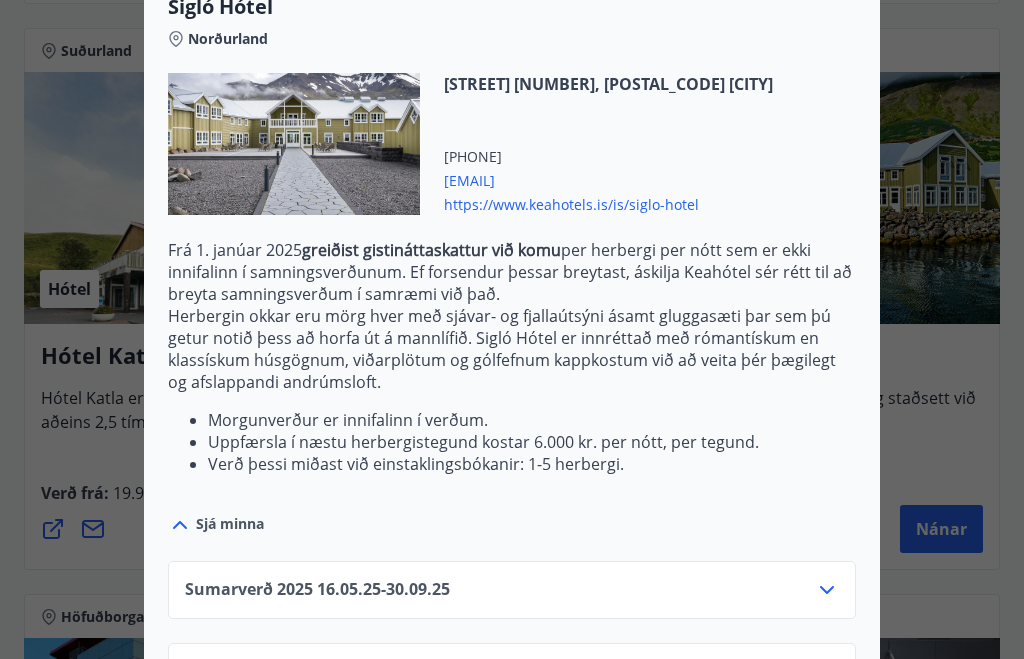 scroll, scrollTop: 762, scrollLeft: 0, axis: vertical 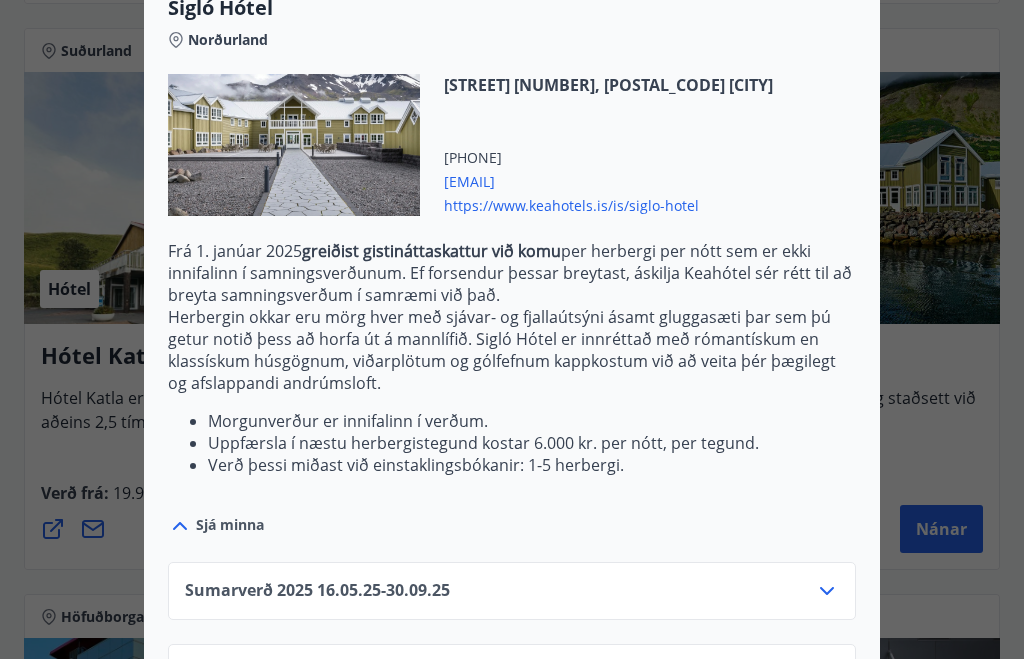 click 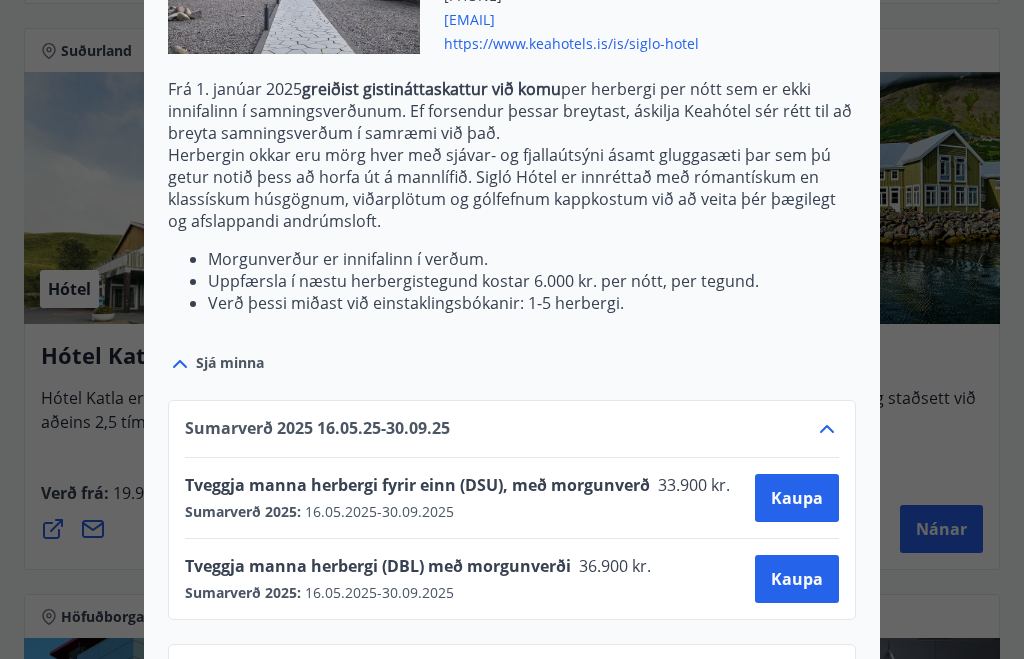 scroll, scrollTop: 924, scrollLeft: 0, axis: vertical 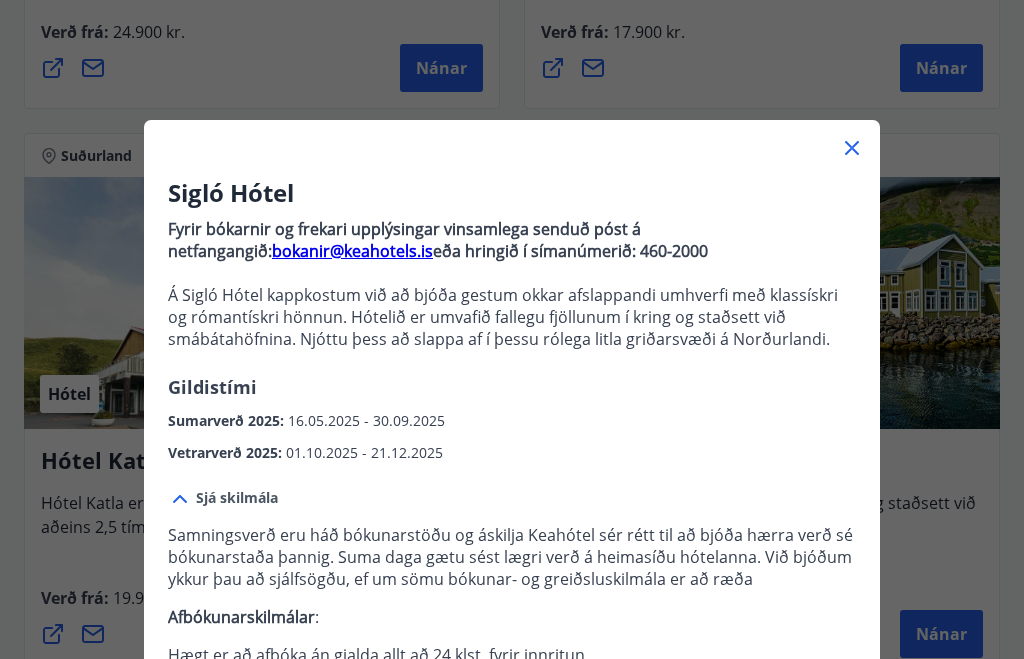 click 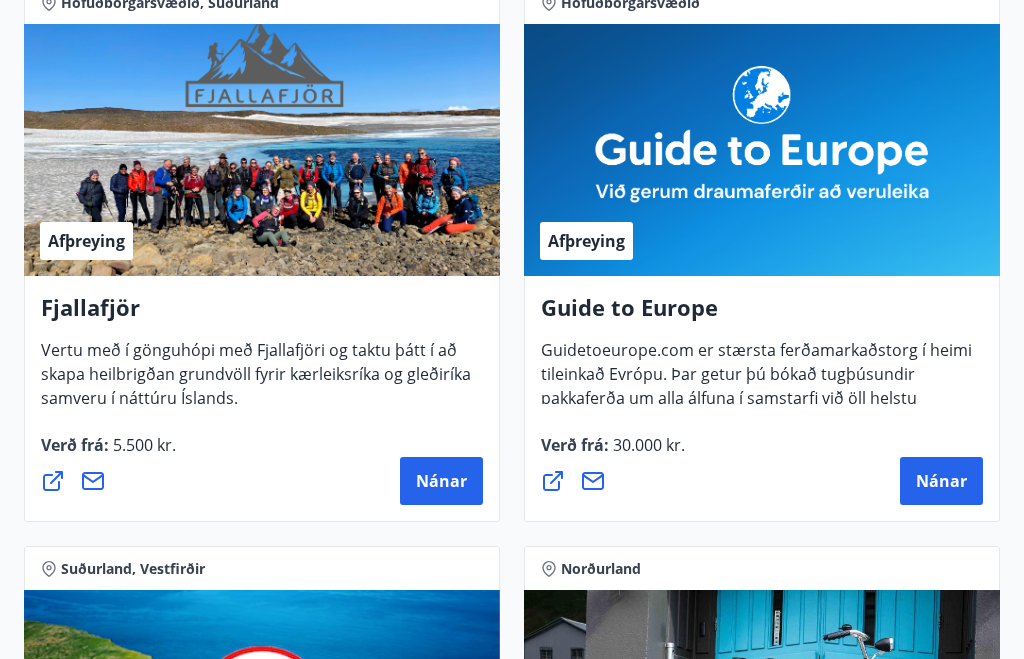 scroll, scrollTop: 391, scrollLeft: 0, axis: vertical 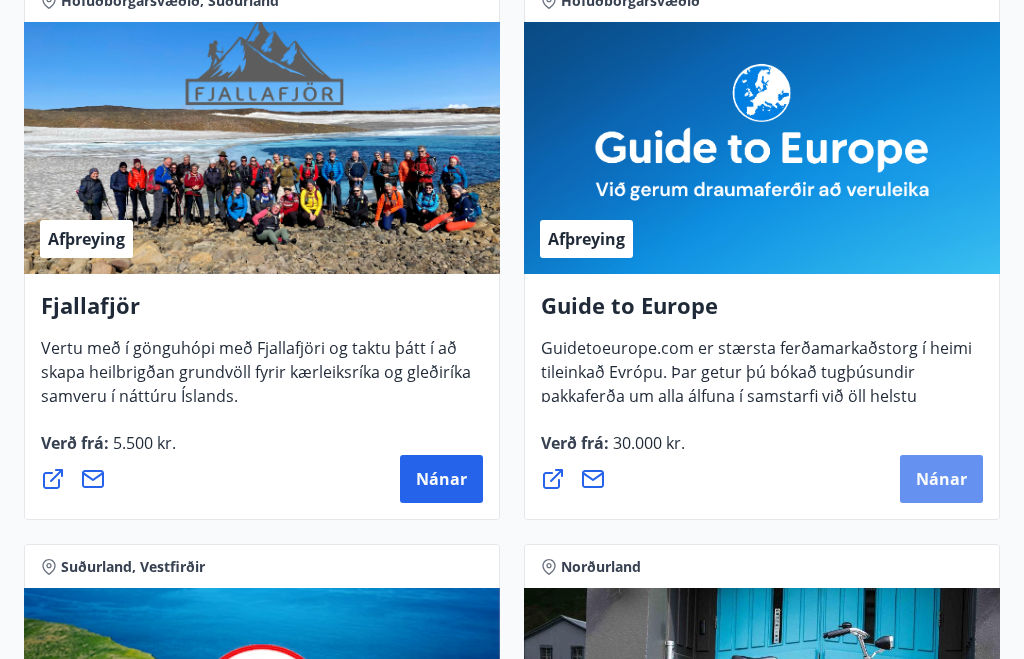 click on "Nánar" at bounding box center (941, 480) 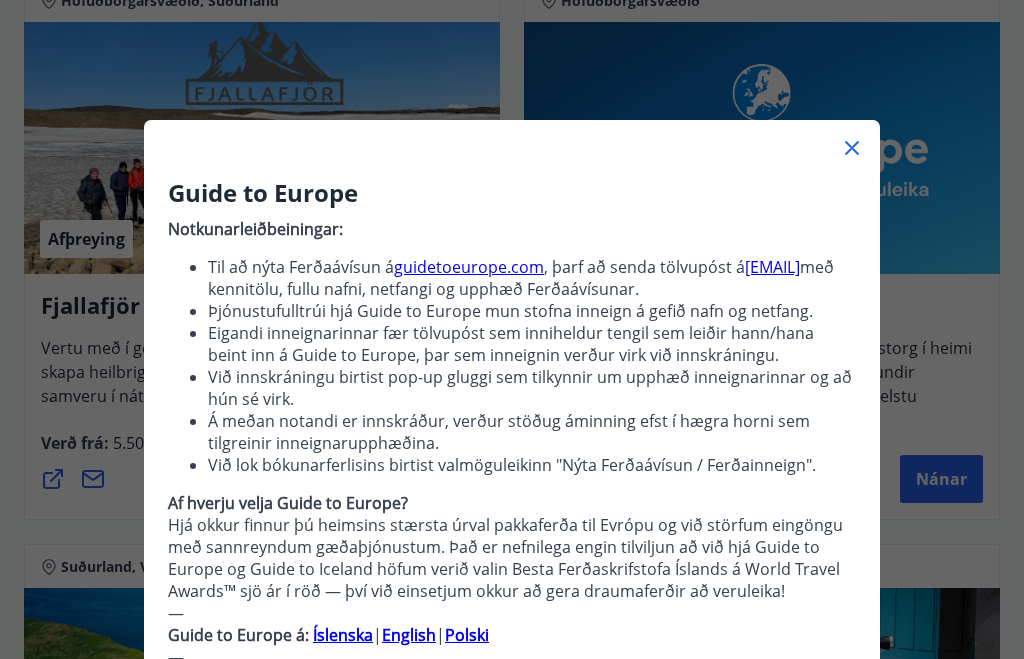 scroll, scrollTop: 0, scrollLeft: 0, axis: both 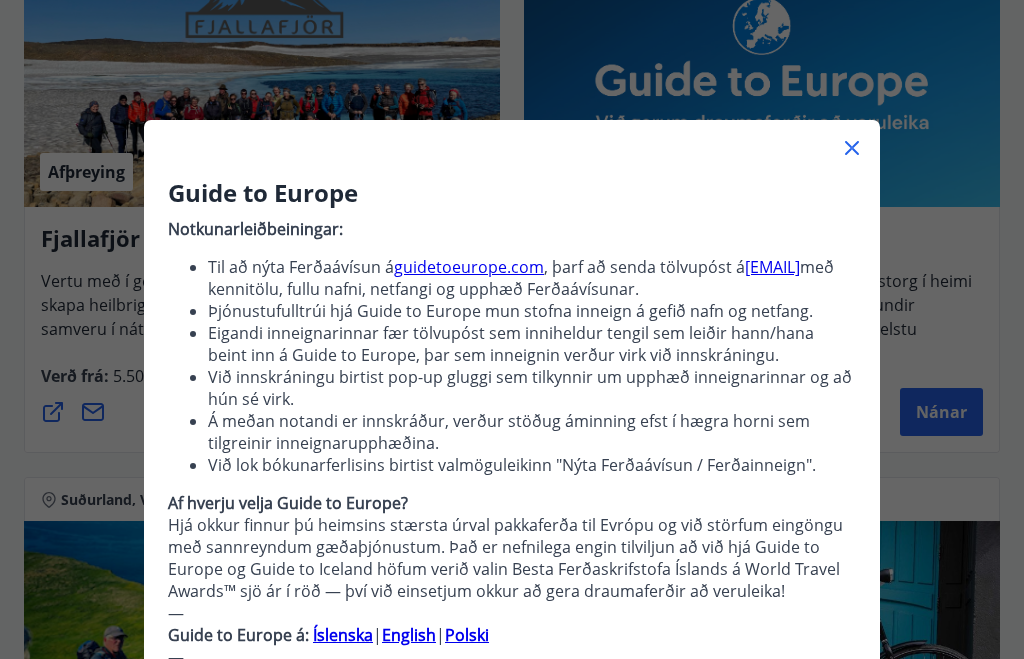 click 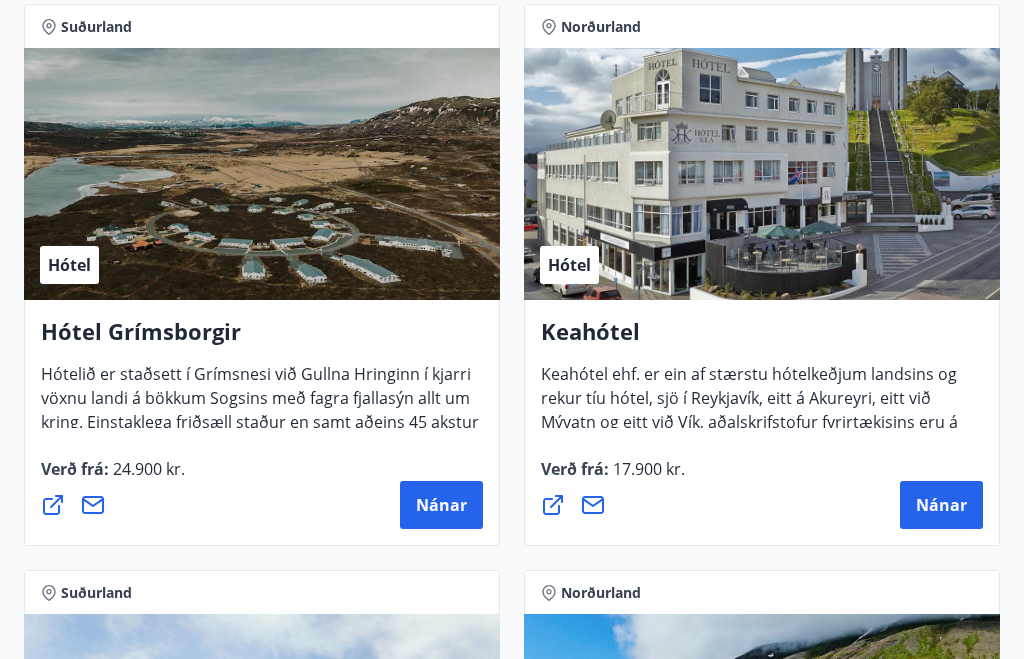 scroll, scrollTop: 1499, scrollLeft: 0, axis: vertical 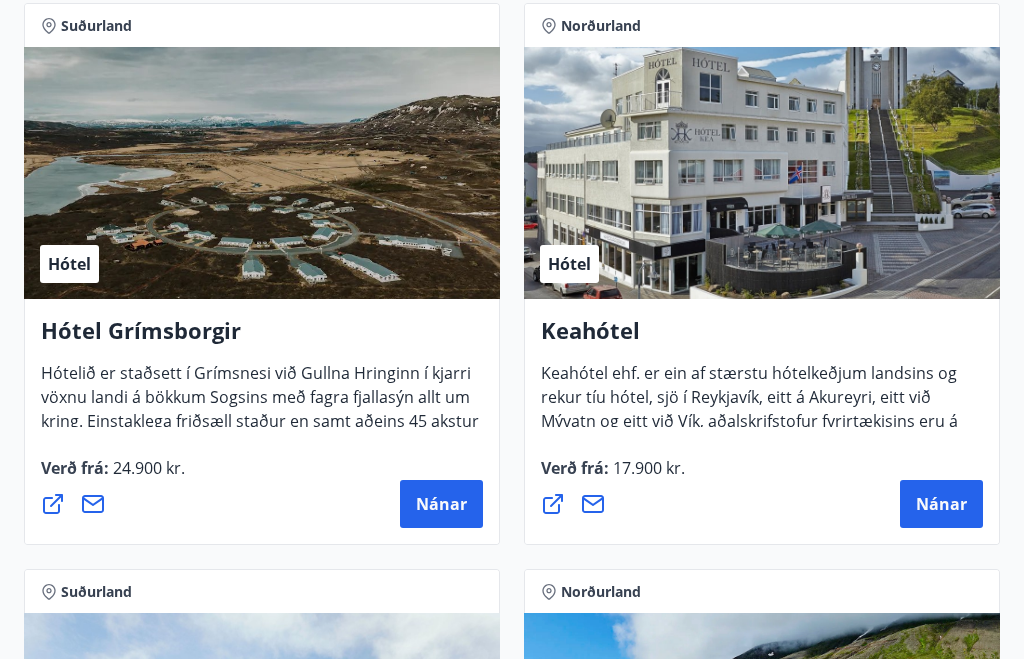 click on "Nánar" at bounding box center (941, 504) 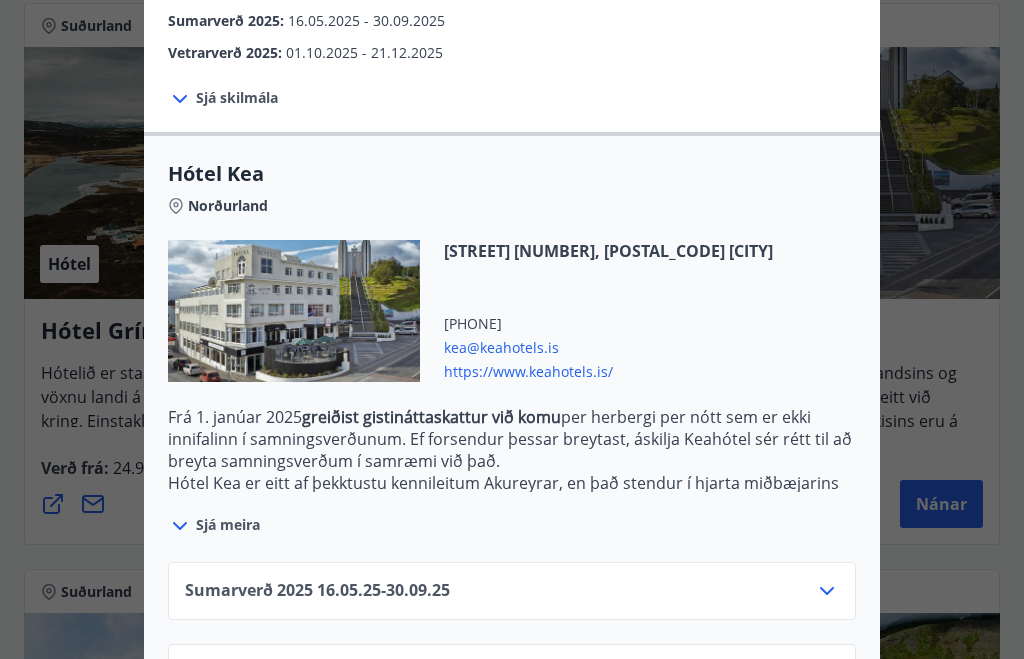 scroll, scrollTop: 400, scrollLeft: 0, axis: vertical 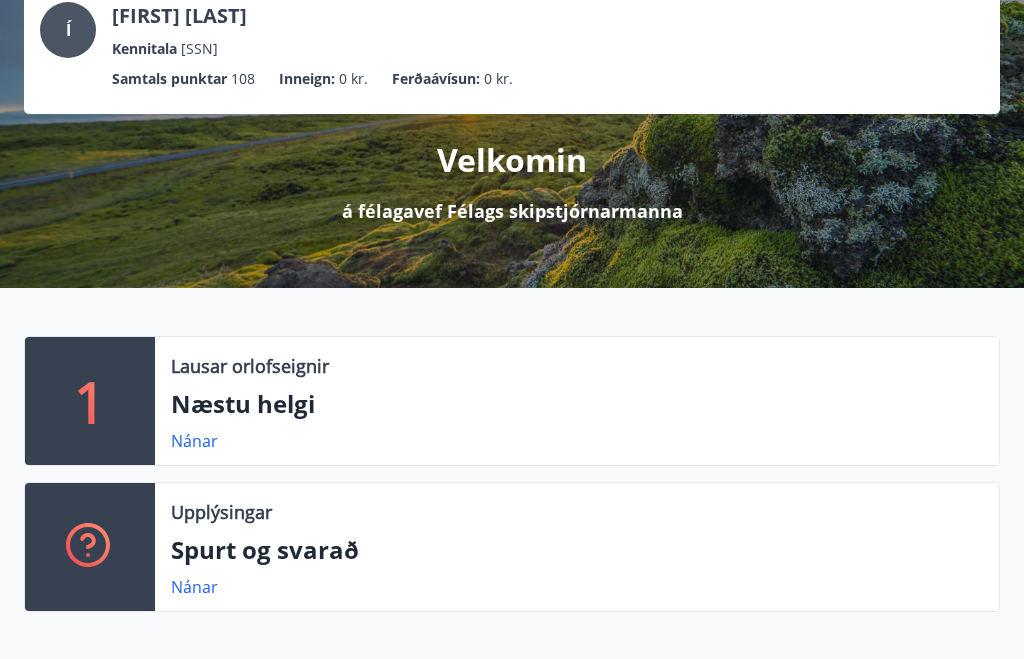 click on "Nánar" at bounding box center (194, 441) 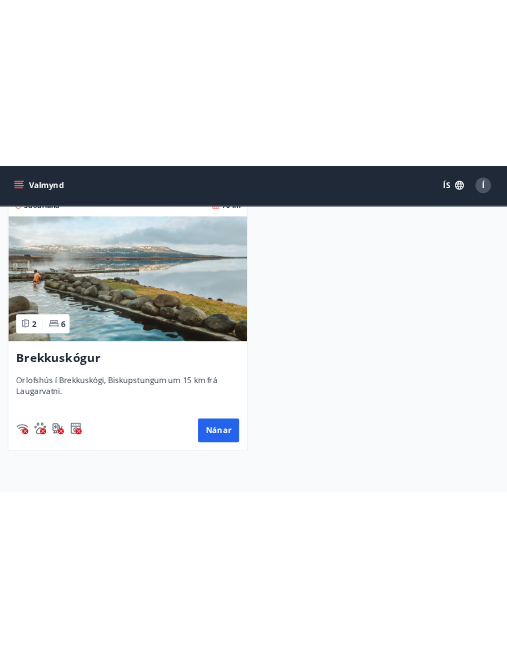 scroll, scrollTop: 0, scrollLeft: 0, axis: both 